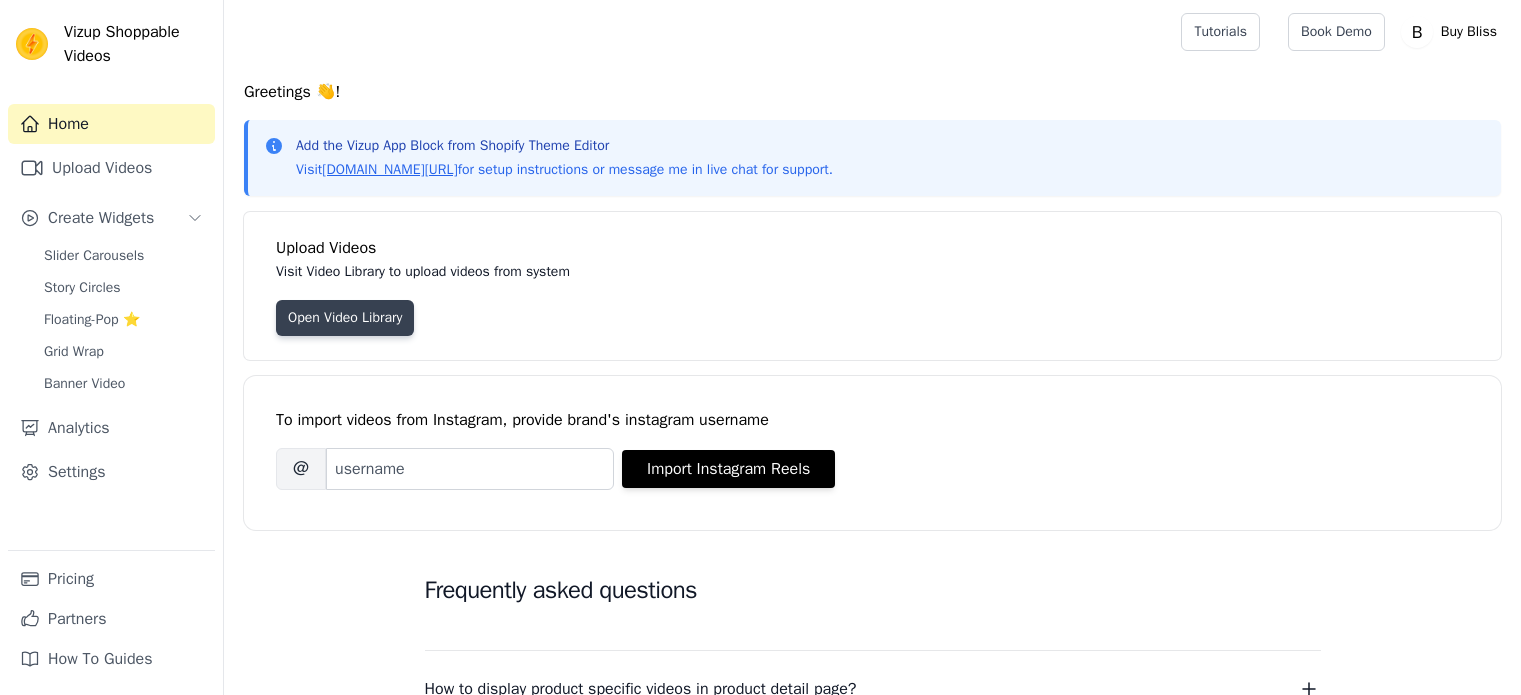 scroll, scrollTop: 0, scrollLeft: 0, axis: both 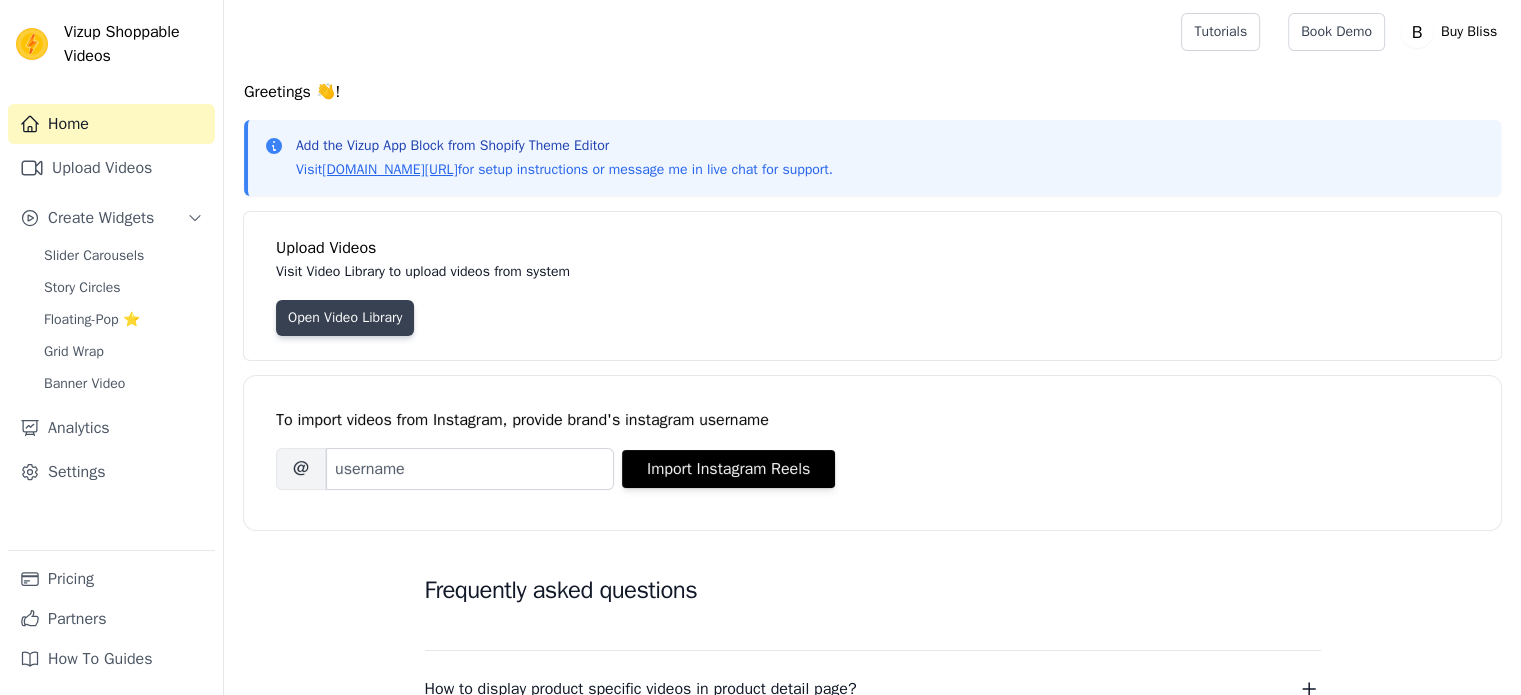 click on "Open Video Library" at bounding box center (345, 318) 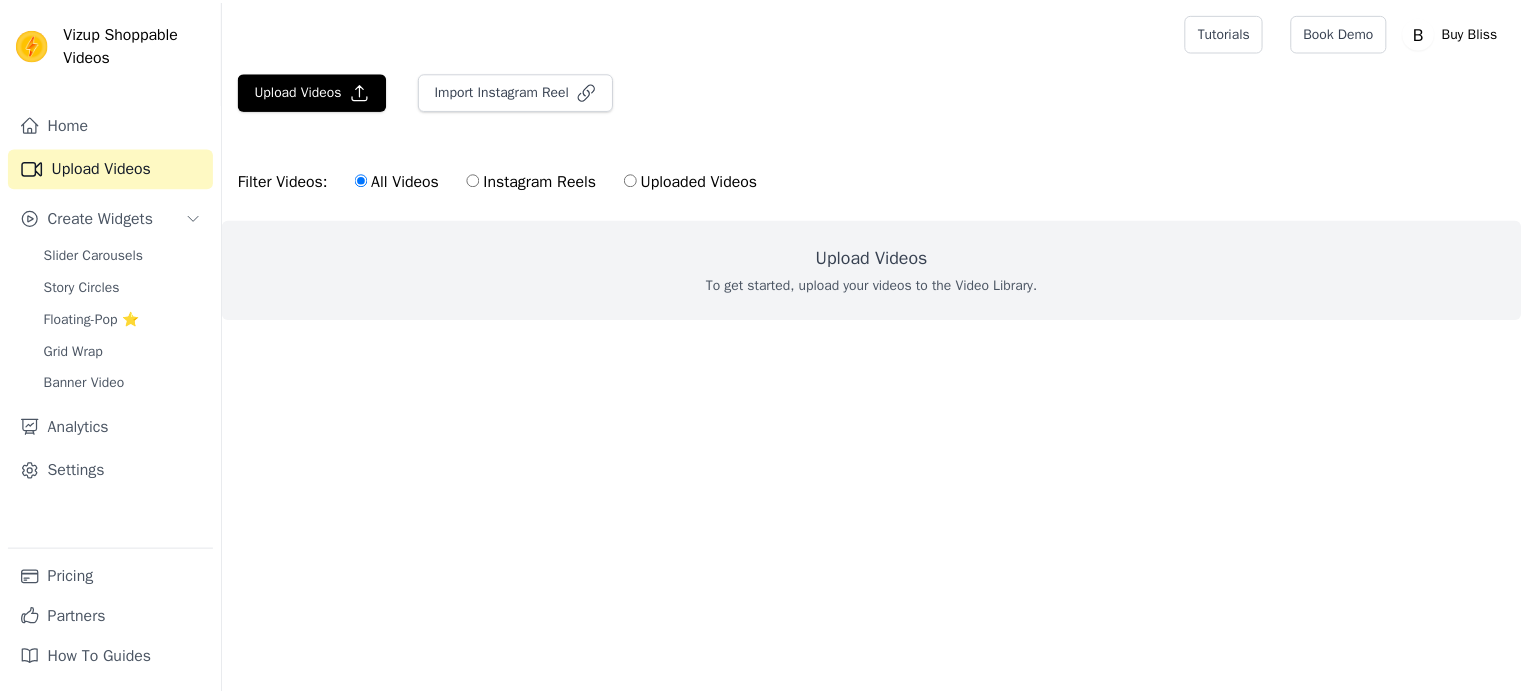 scroll, scrollTop: 0, scrollLeft: 0, axis: both 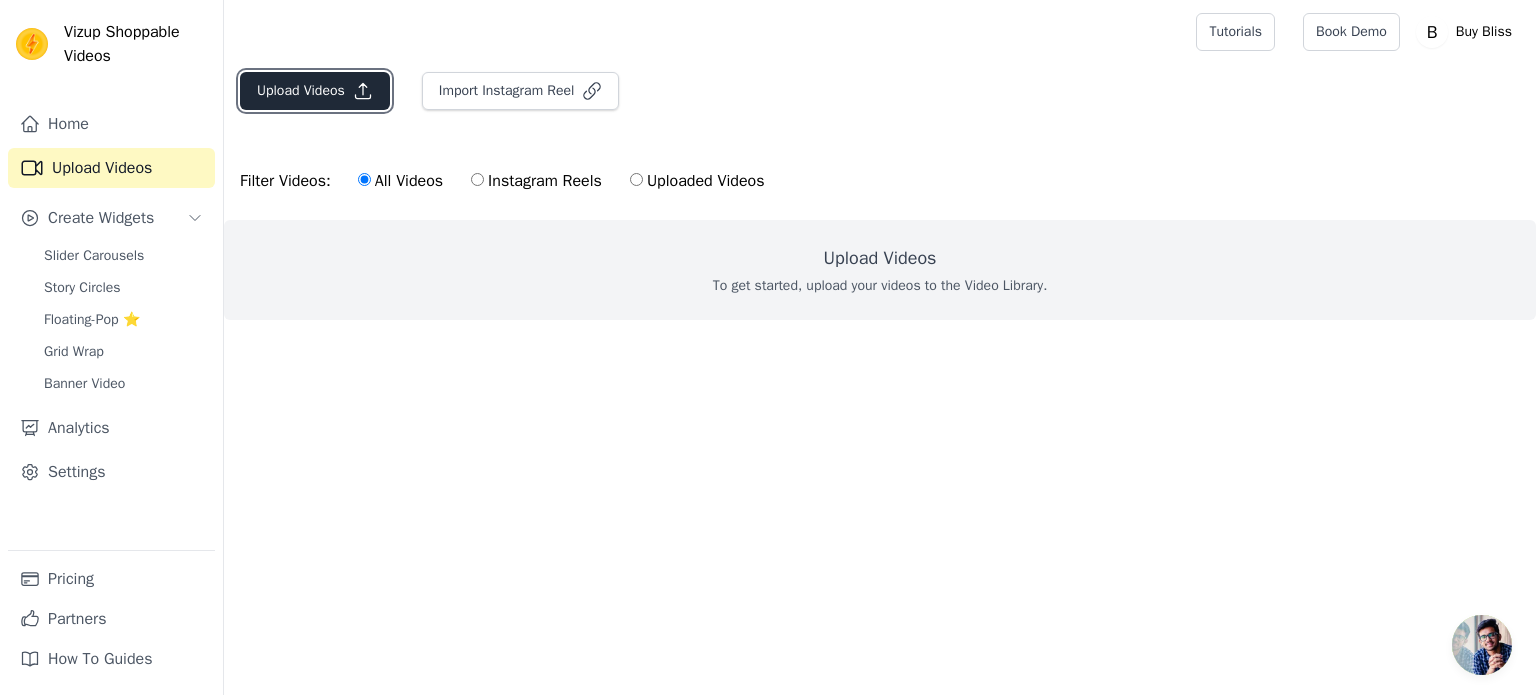 click on "Upload Videos" at bounding box center (315, 91) 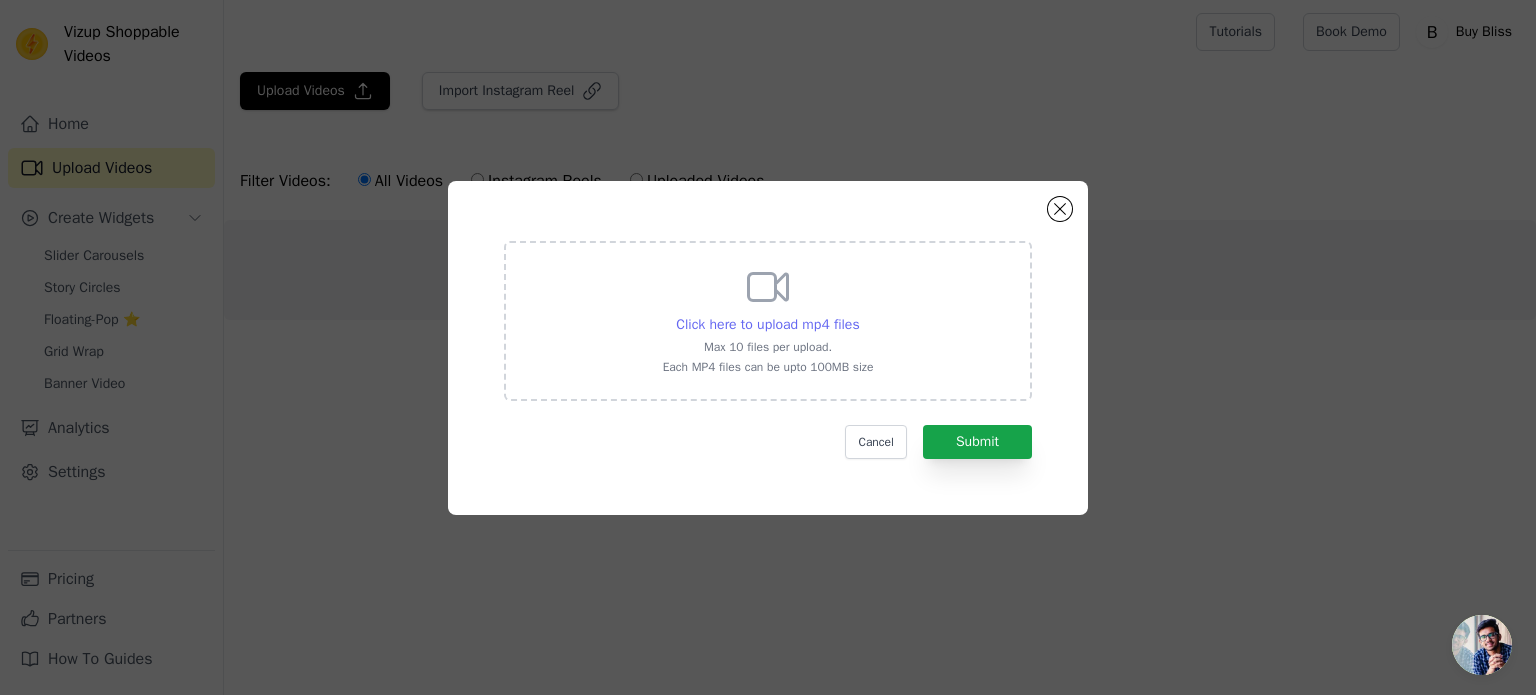 click on "Click here to upload mp4 files" at bounding box center (767, 324) 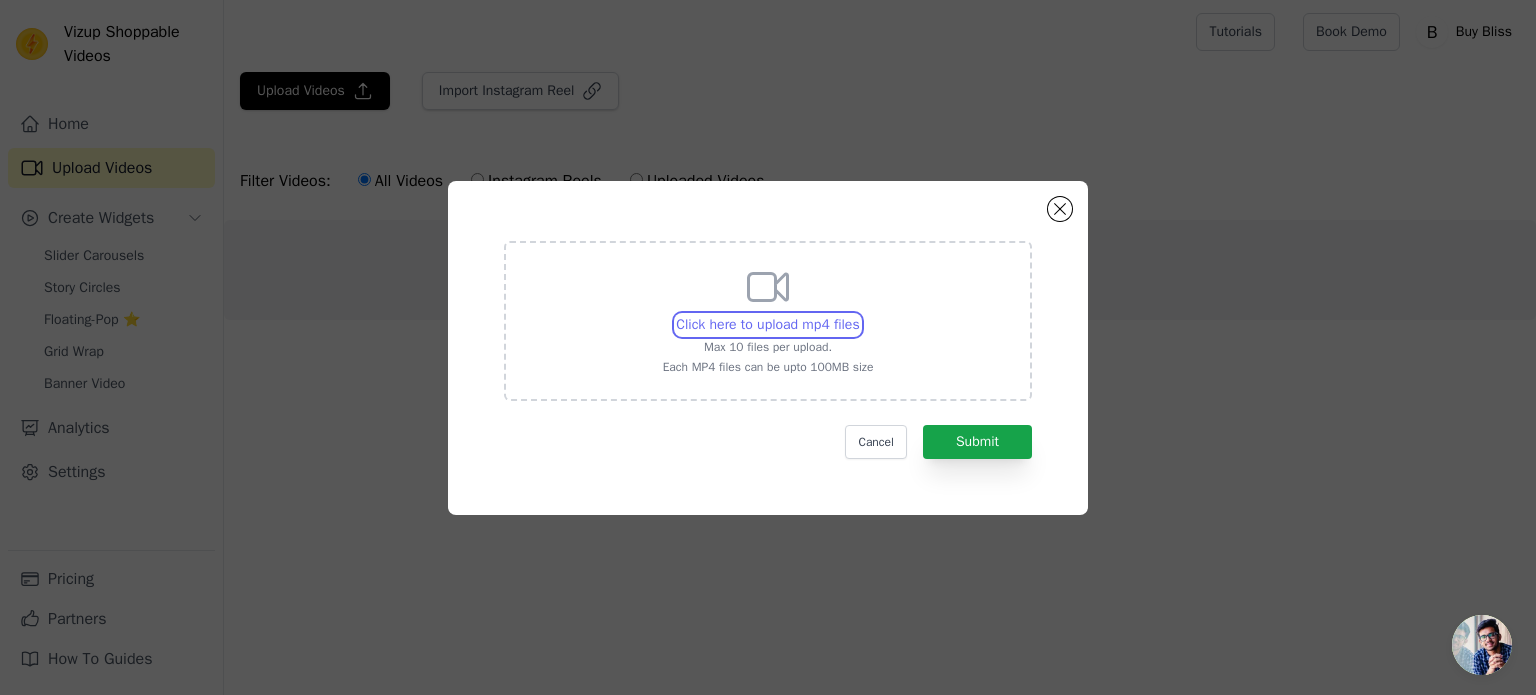click on "Click here to upload mp4 files     Max 10 files per upload.   Each MP4 files can be upto 100MB size" at bounding box center (859, 314) 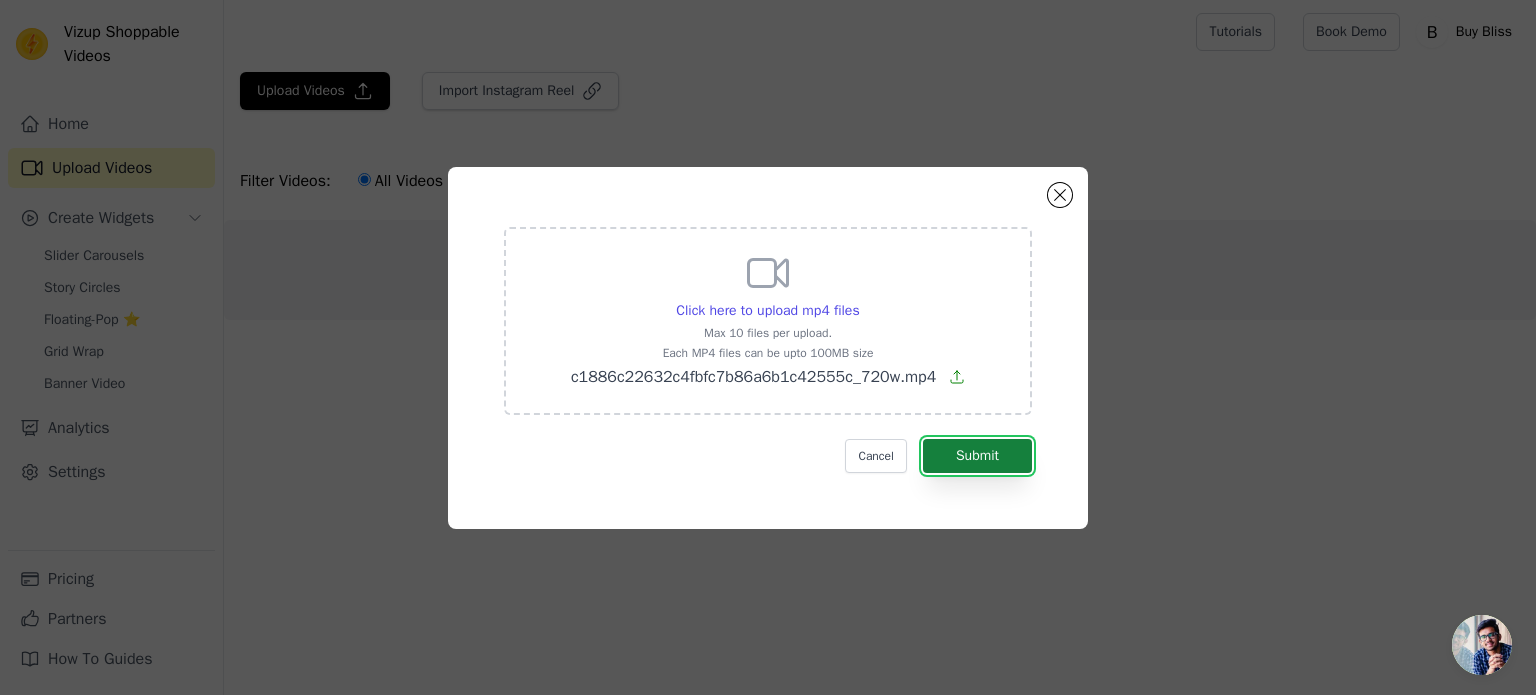 click on "Submit" at bounding box center [977, 456] 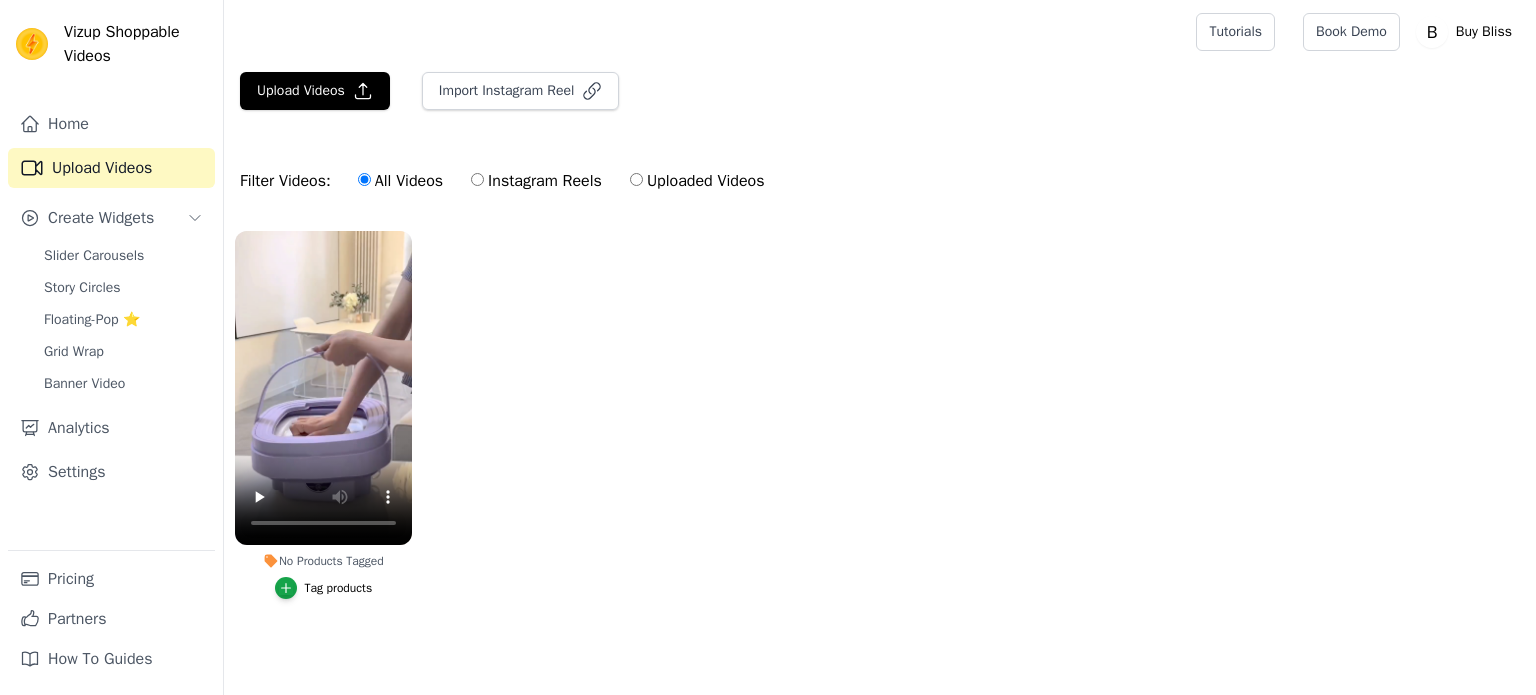 scroll, scrollTop: 0, scrollLeft: 0, axis: both 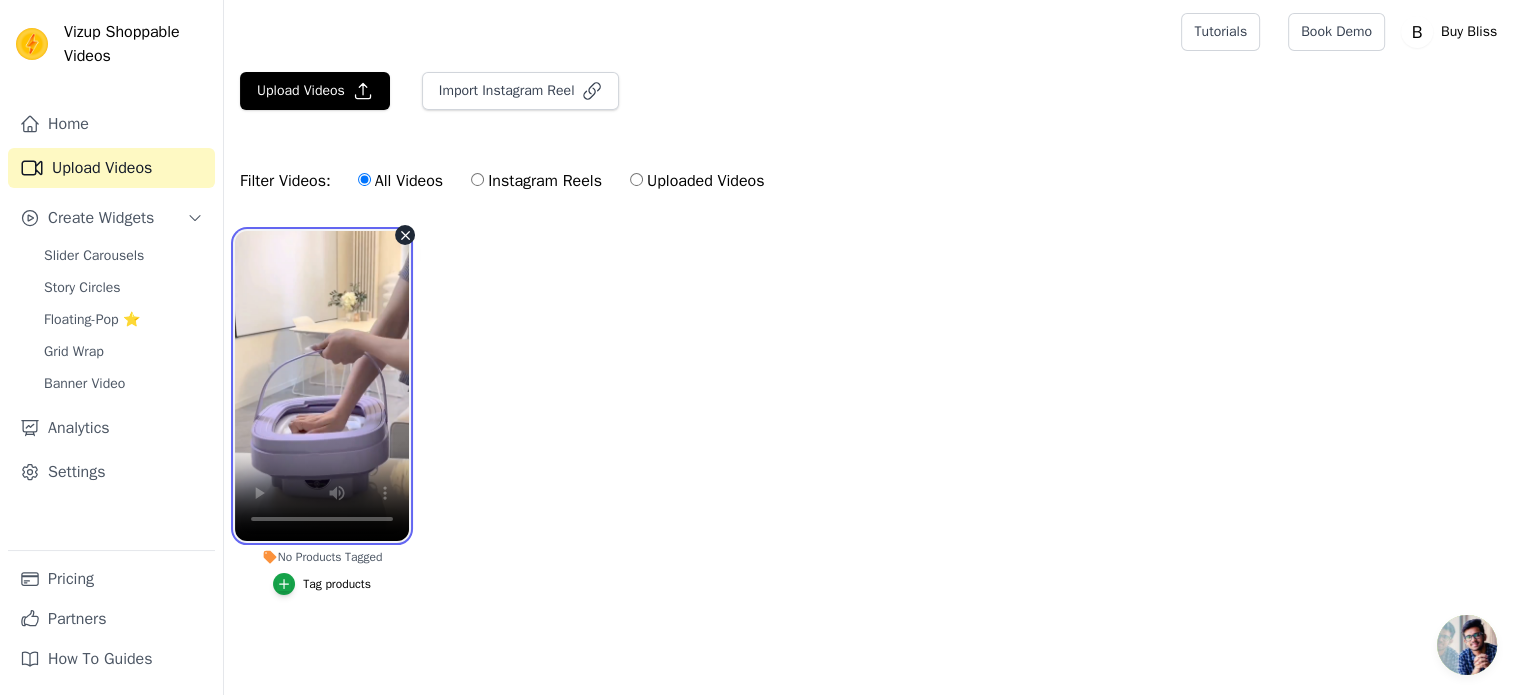 click at bounding box center [322, 386] 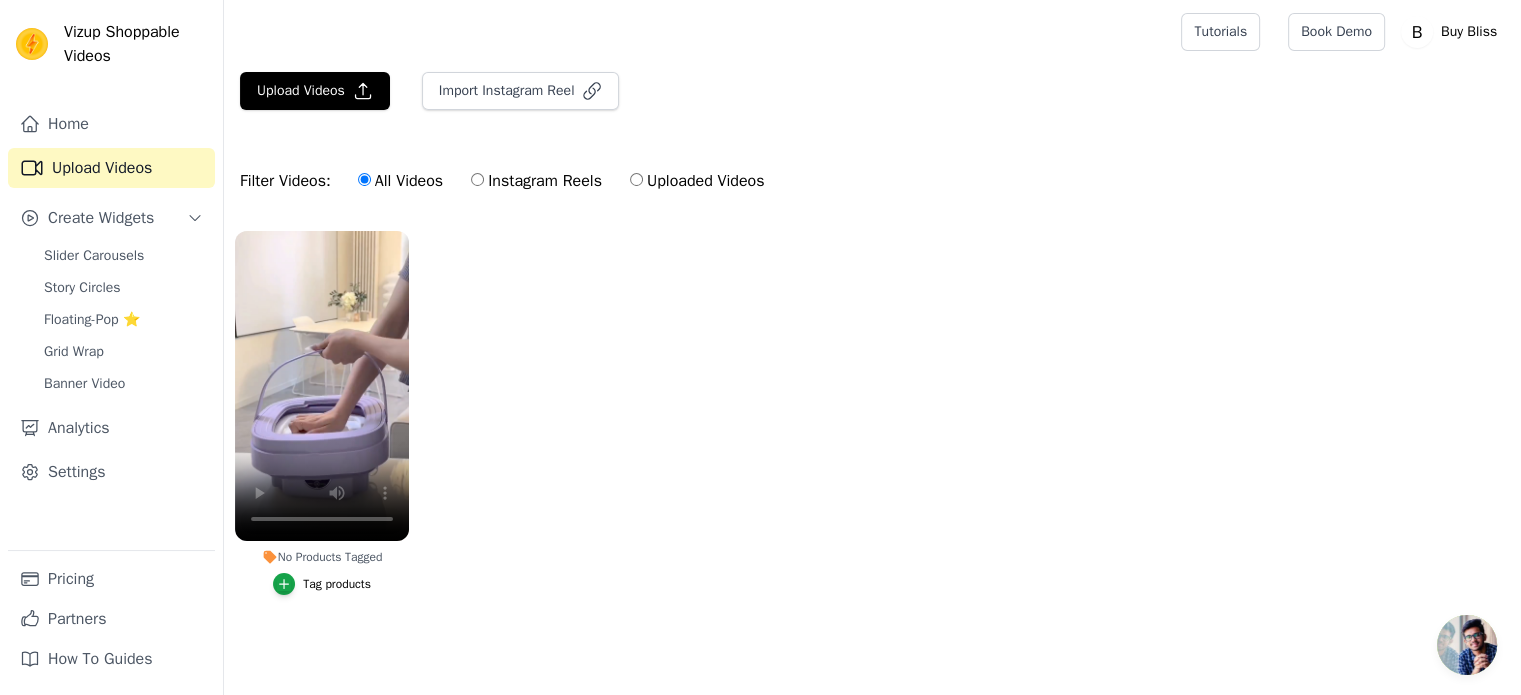 click on "Tag products" at bounding box center (337, 584) 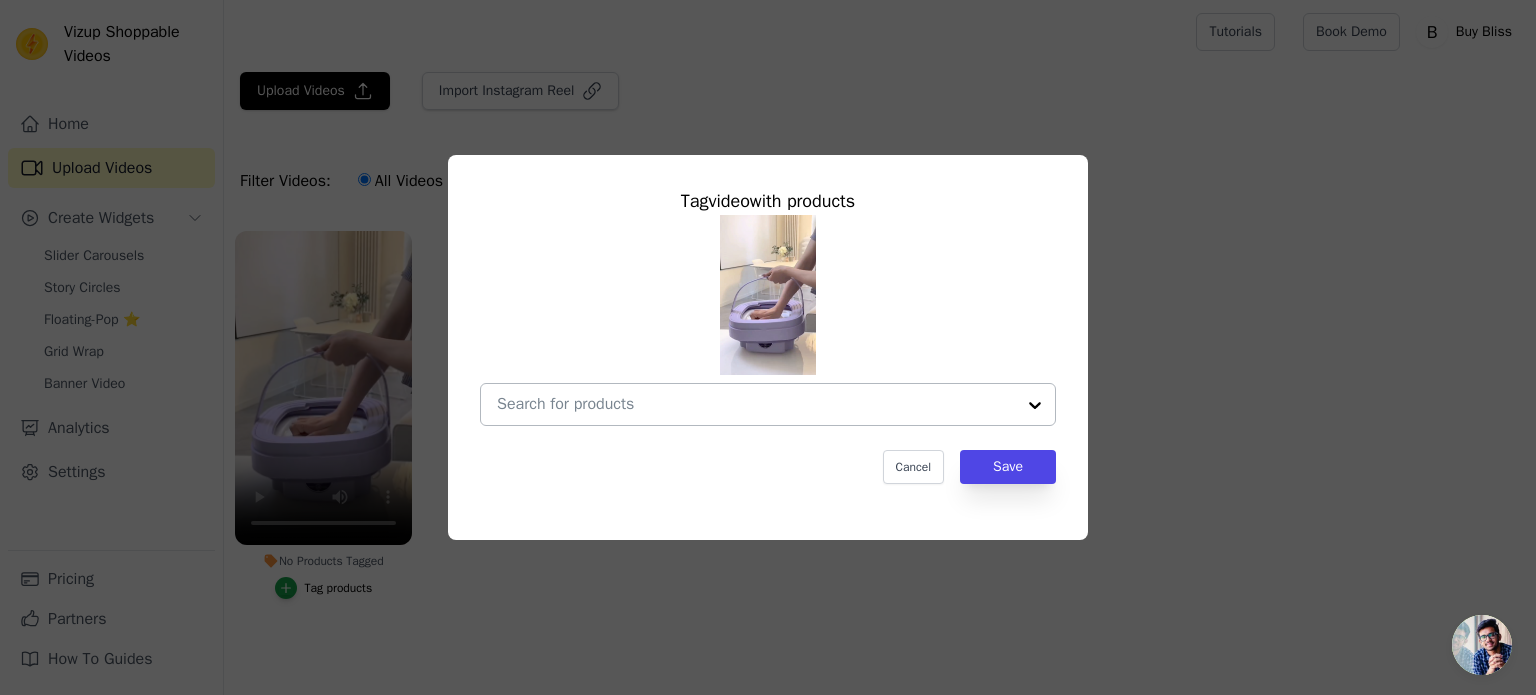 click at bounding box center (756, 404) 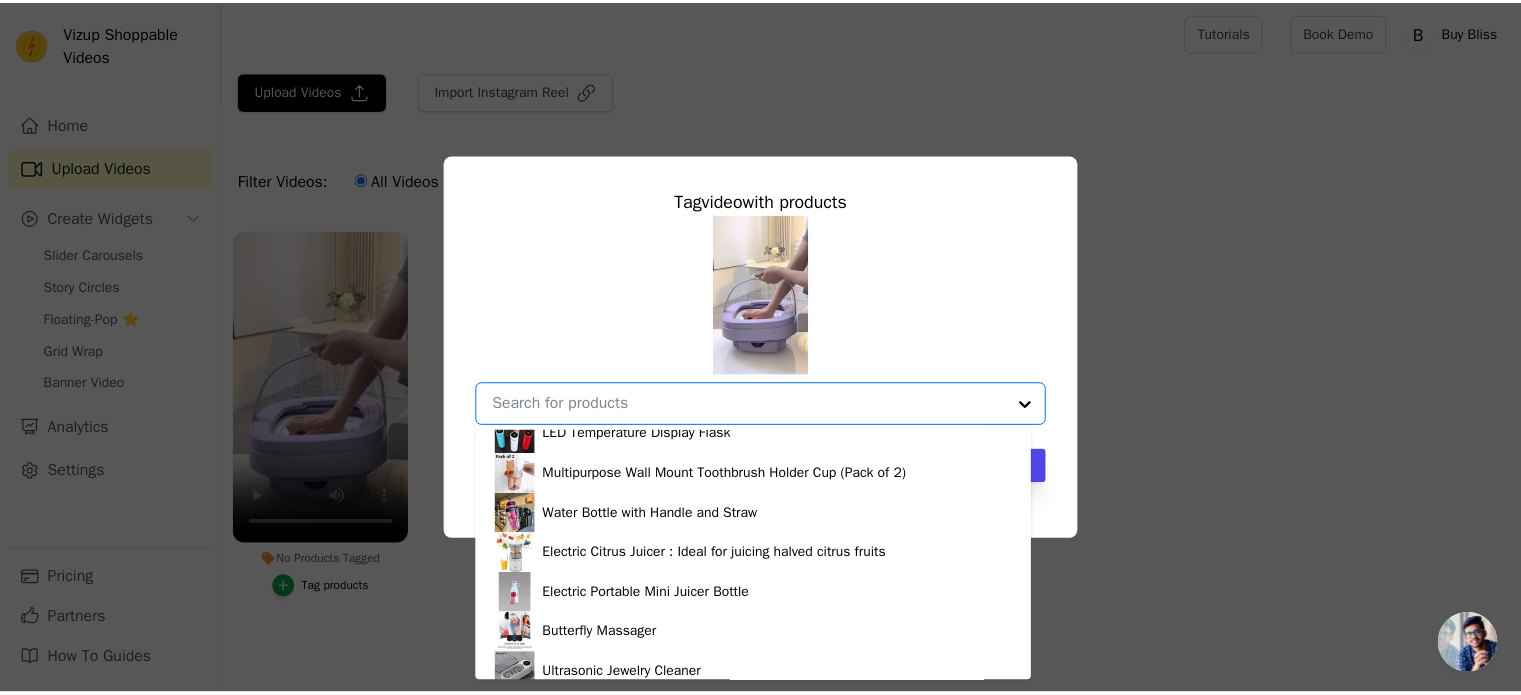 scroll, scrollTop: 748, scrollLeft: 0, axis: vertical 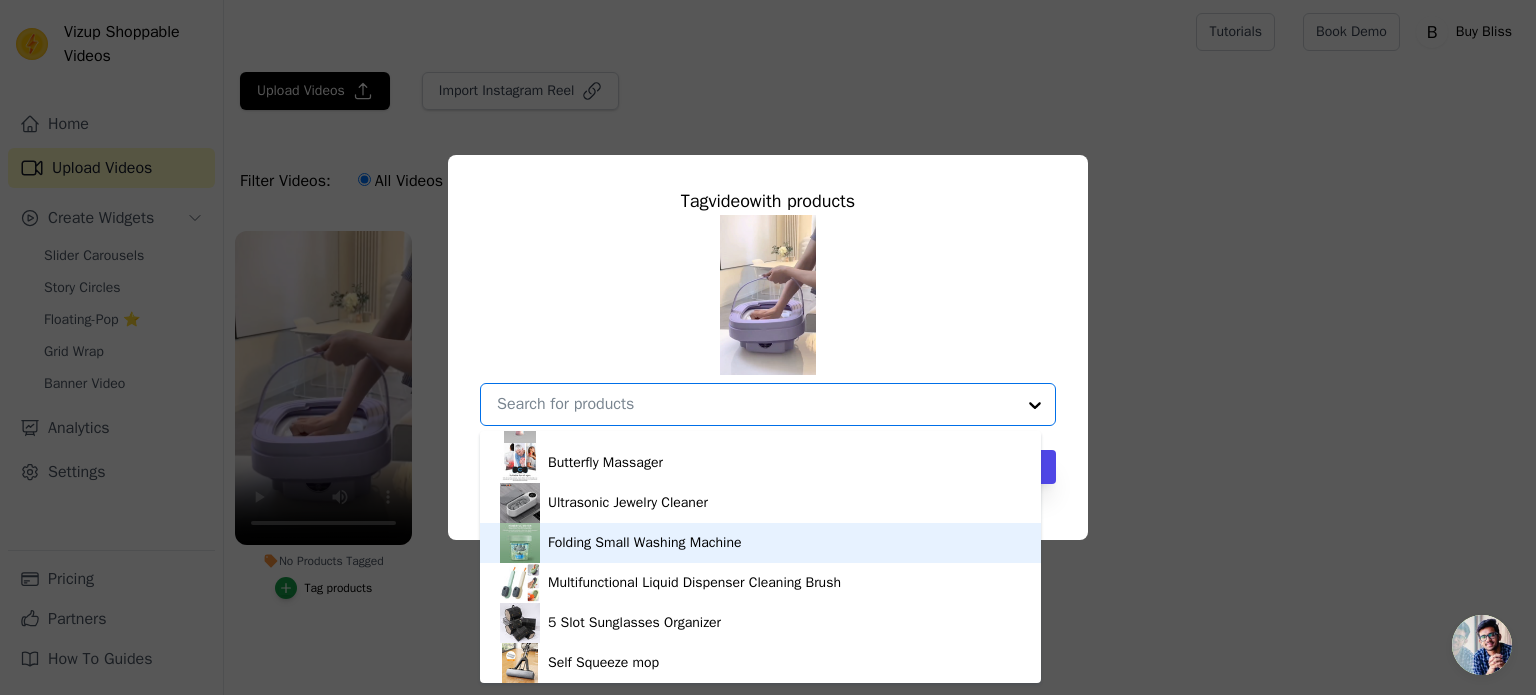 click on "Folding Small Washing Machine" at bounding box center [760, 543] 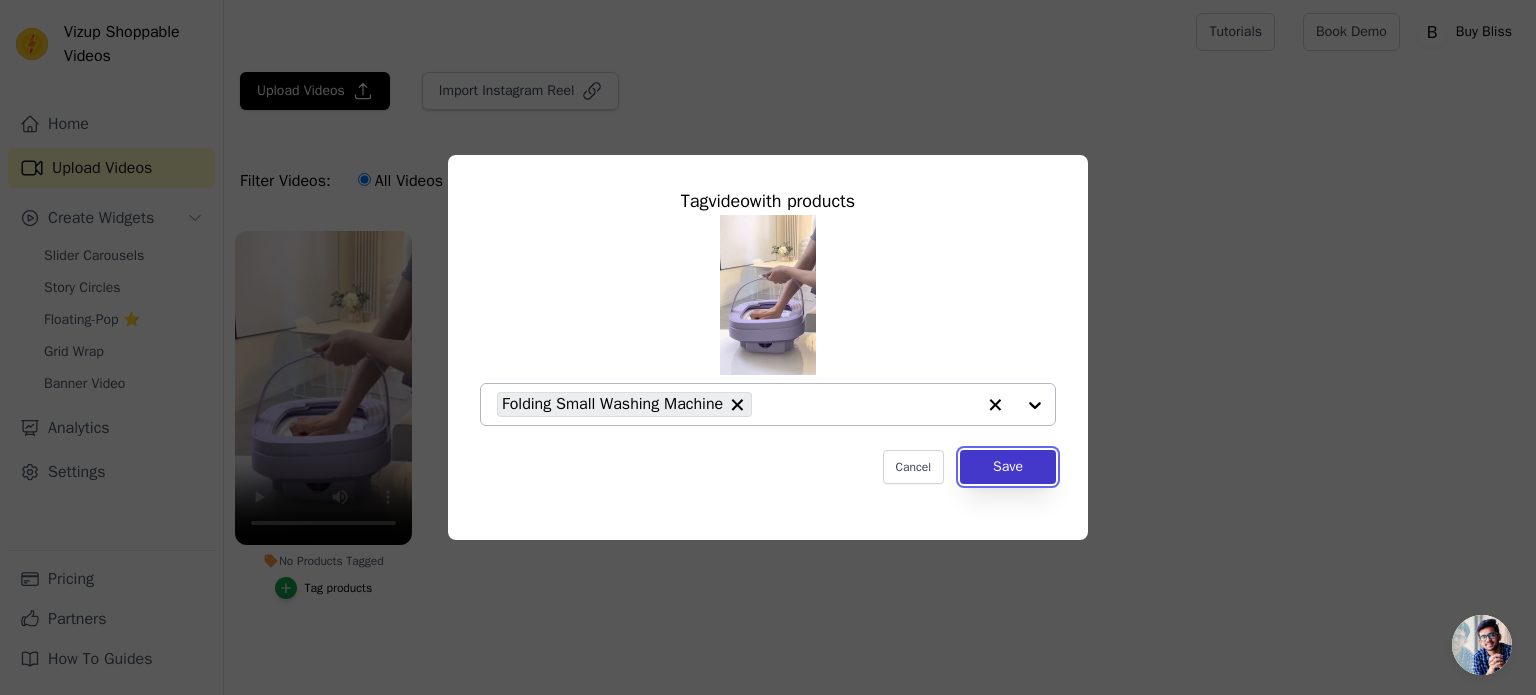 click on "Save" at bounding box center [1008, 467] 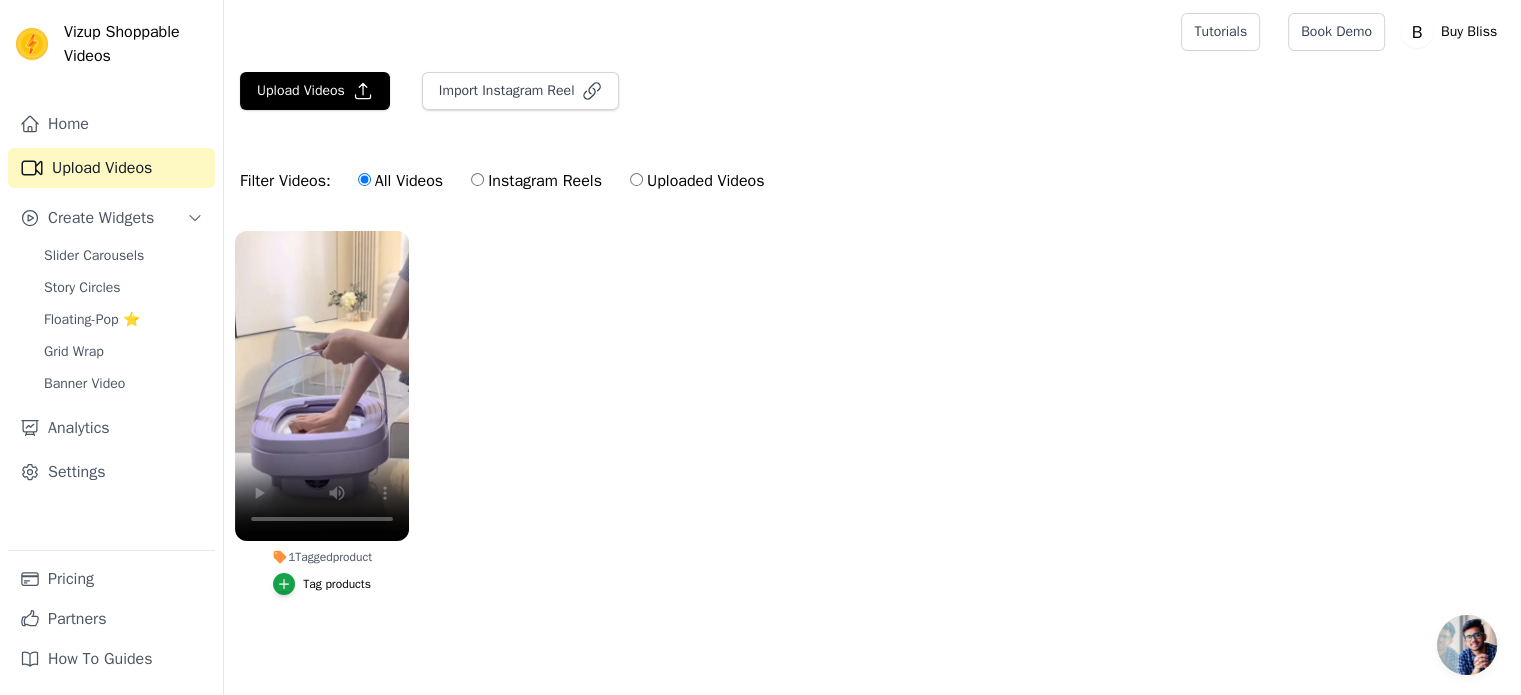 click on "Instagram Reels" at bounding box center (477, 179) 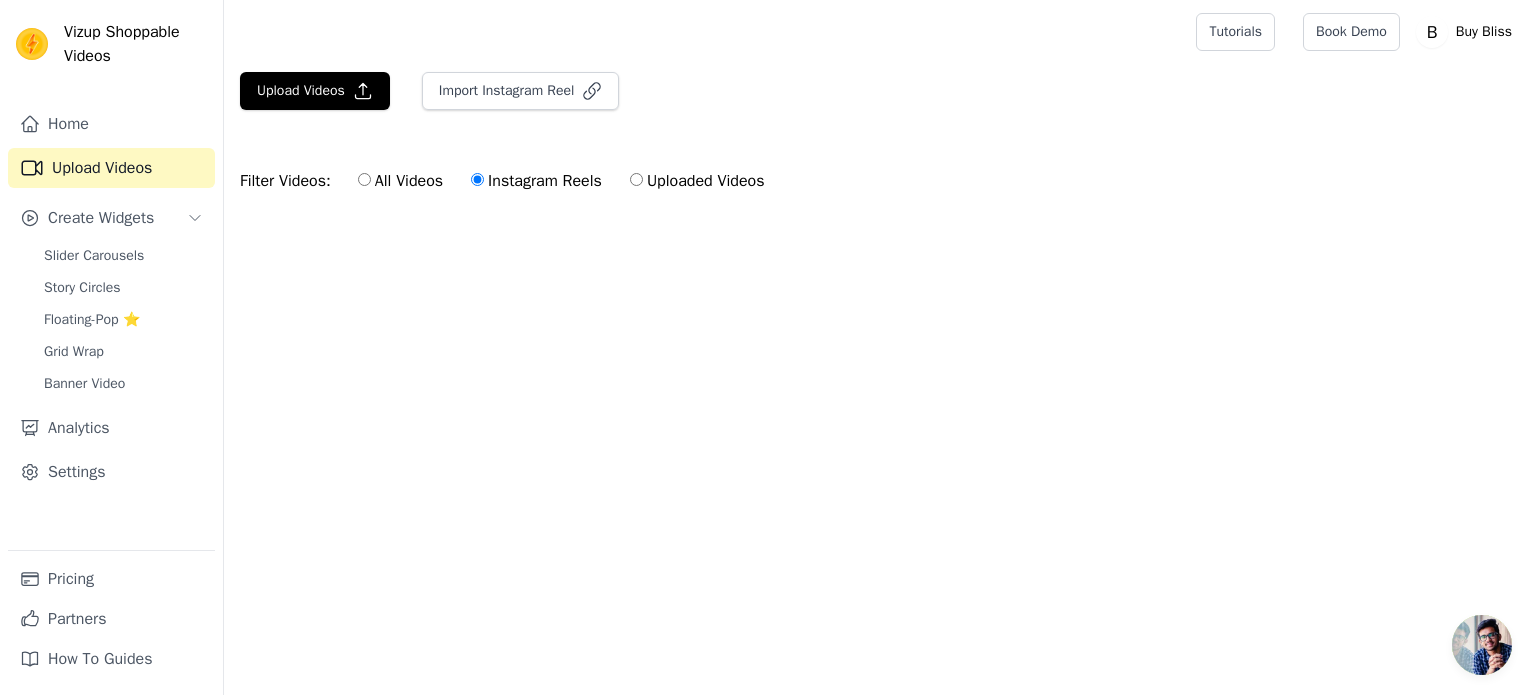 click on "All Videos" at bounding box center (364, 179) 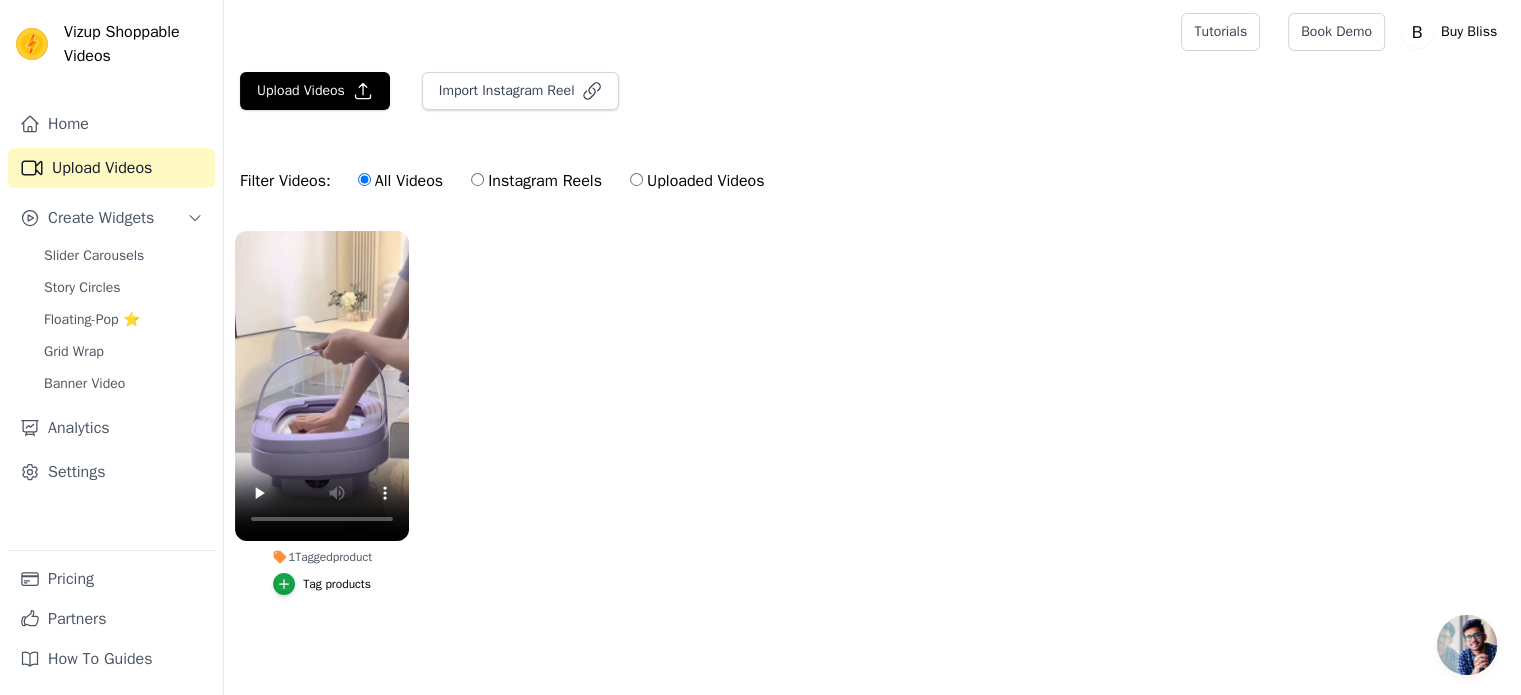 click on "1  Tagged  product       Tag products" at bounding box center (872, 433) 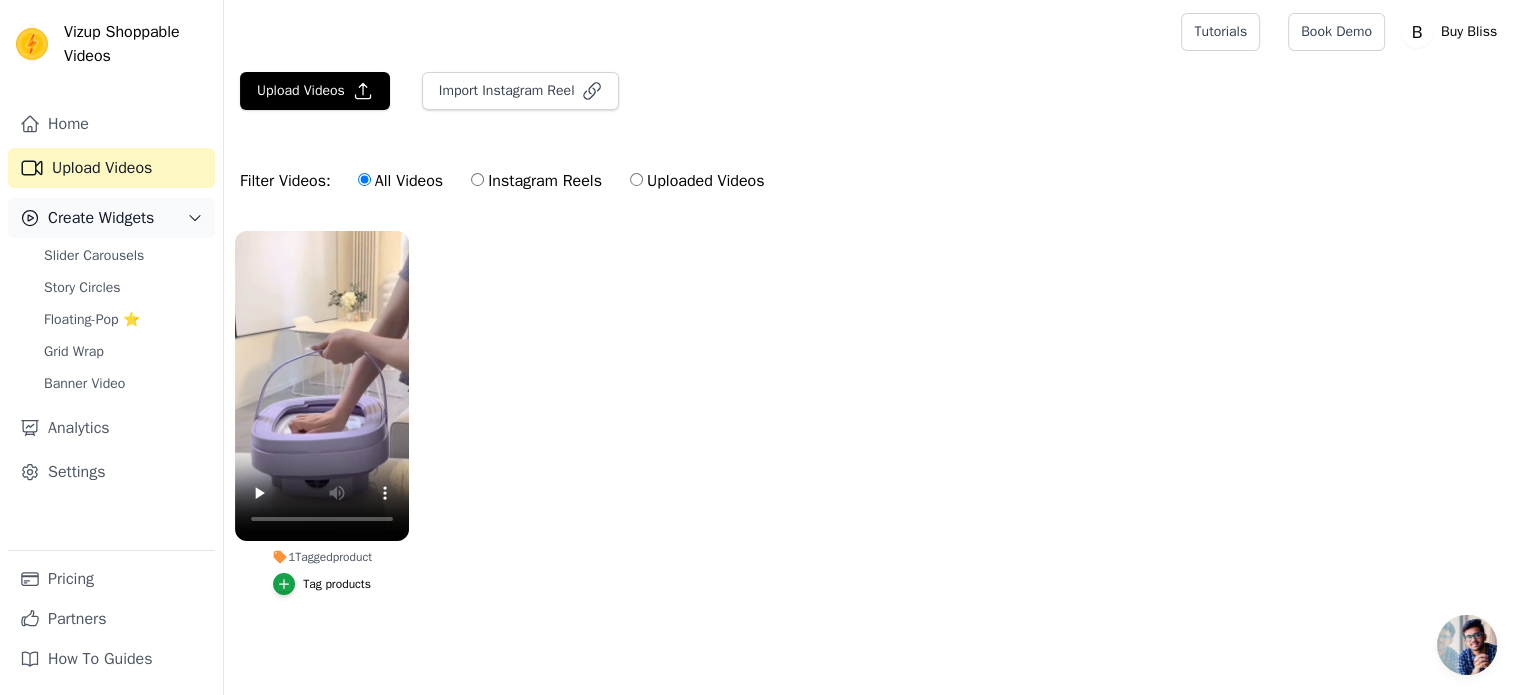 click on "Create Widgets" at bounding box center (101, 218) 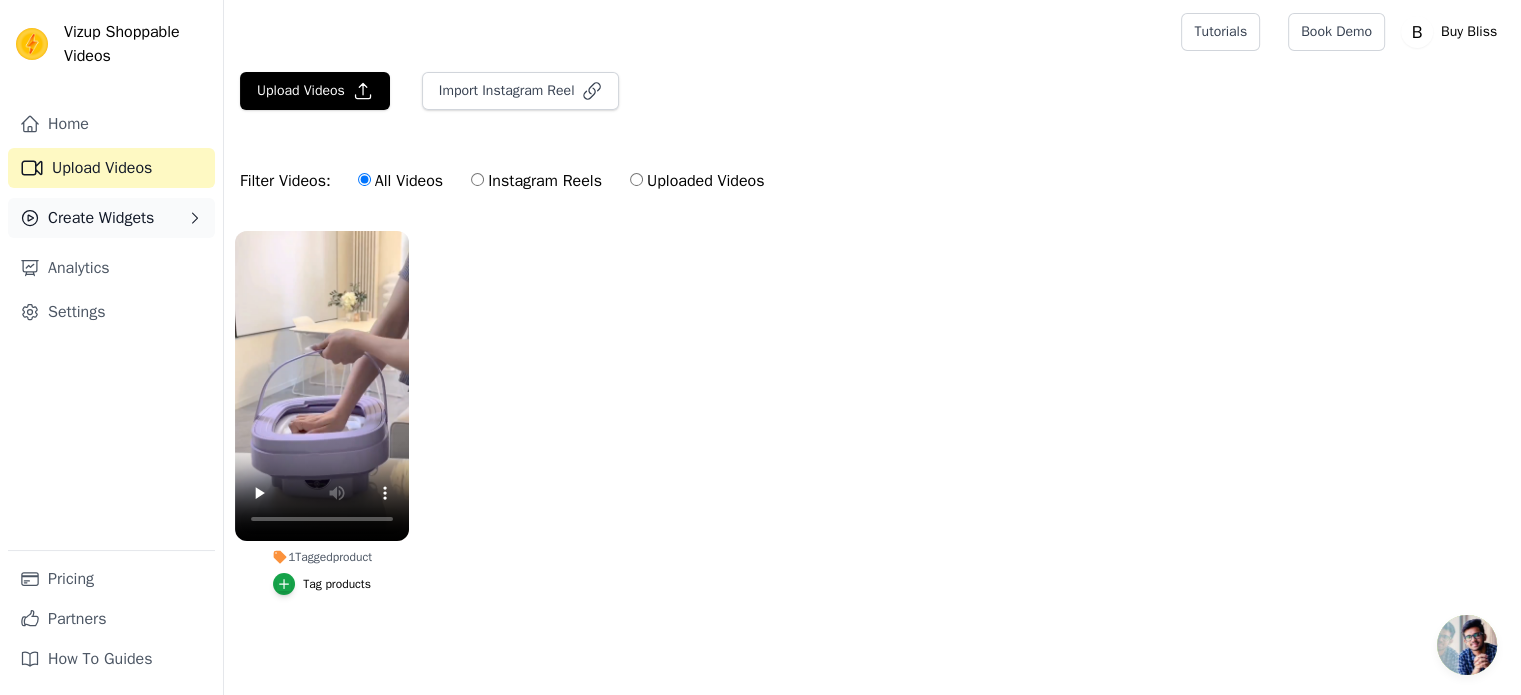 click on "Create Widgets" at bounding box center (101, 218) 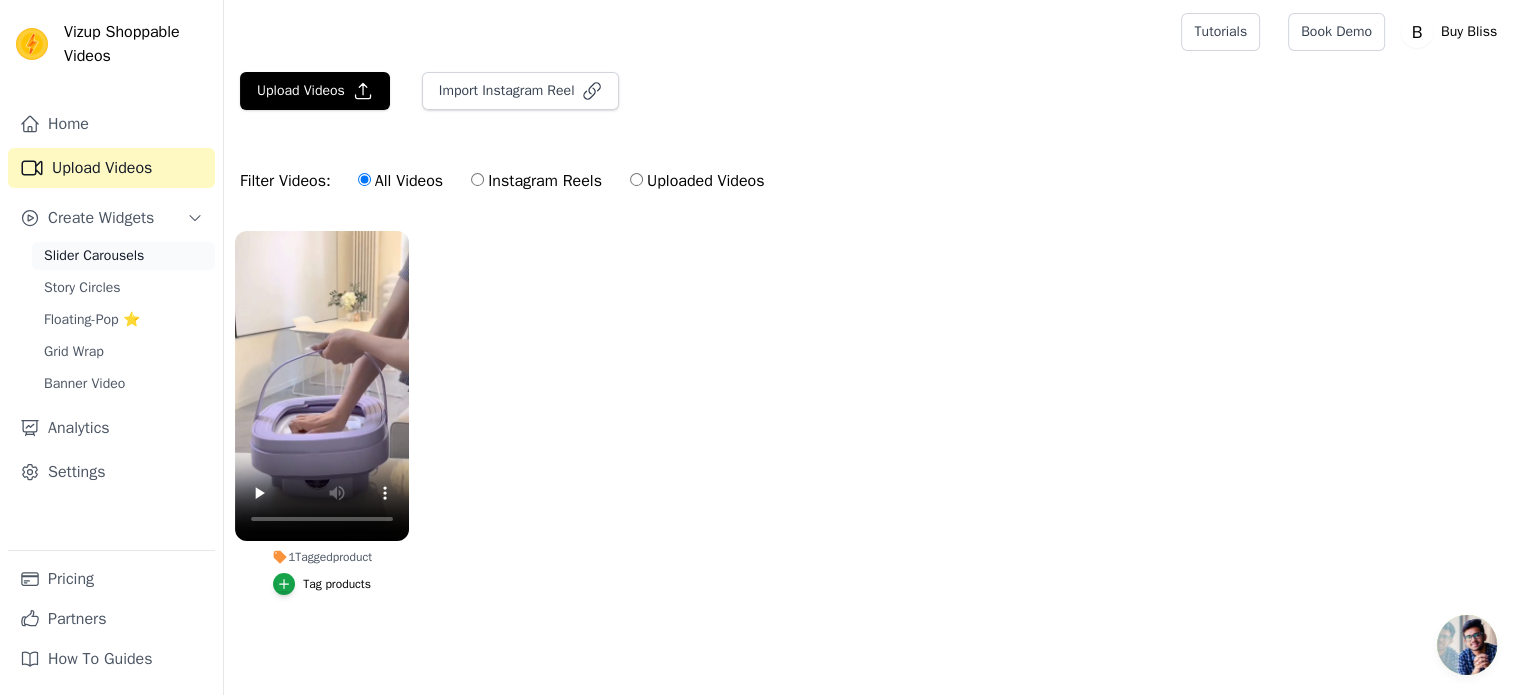 click on "Slider Carousels" at bounding box center [94, 256] 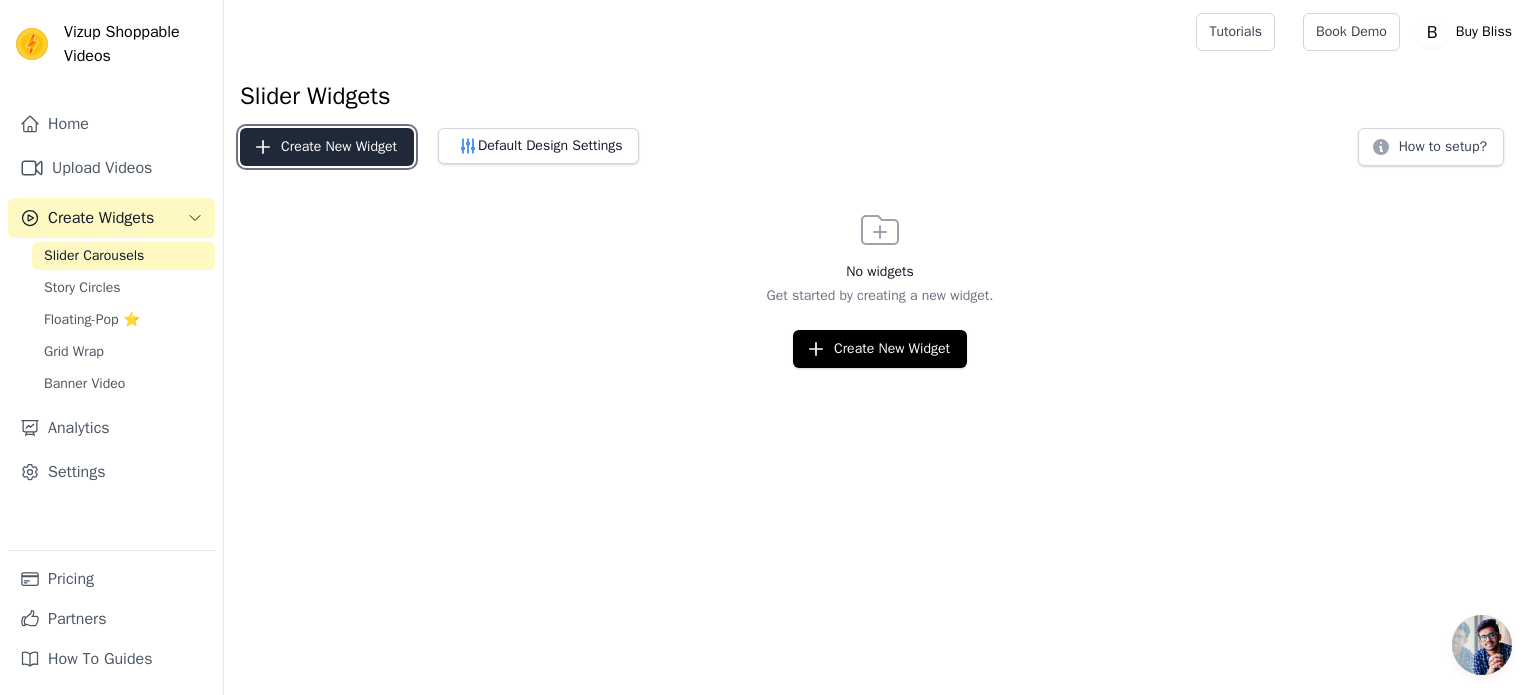 click on "Create New Widget" at bounding box center [327, 147] 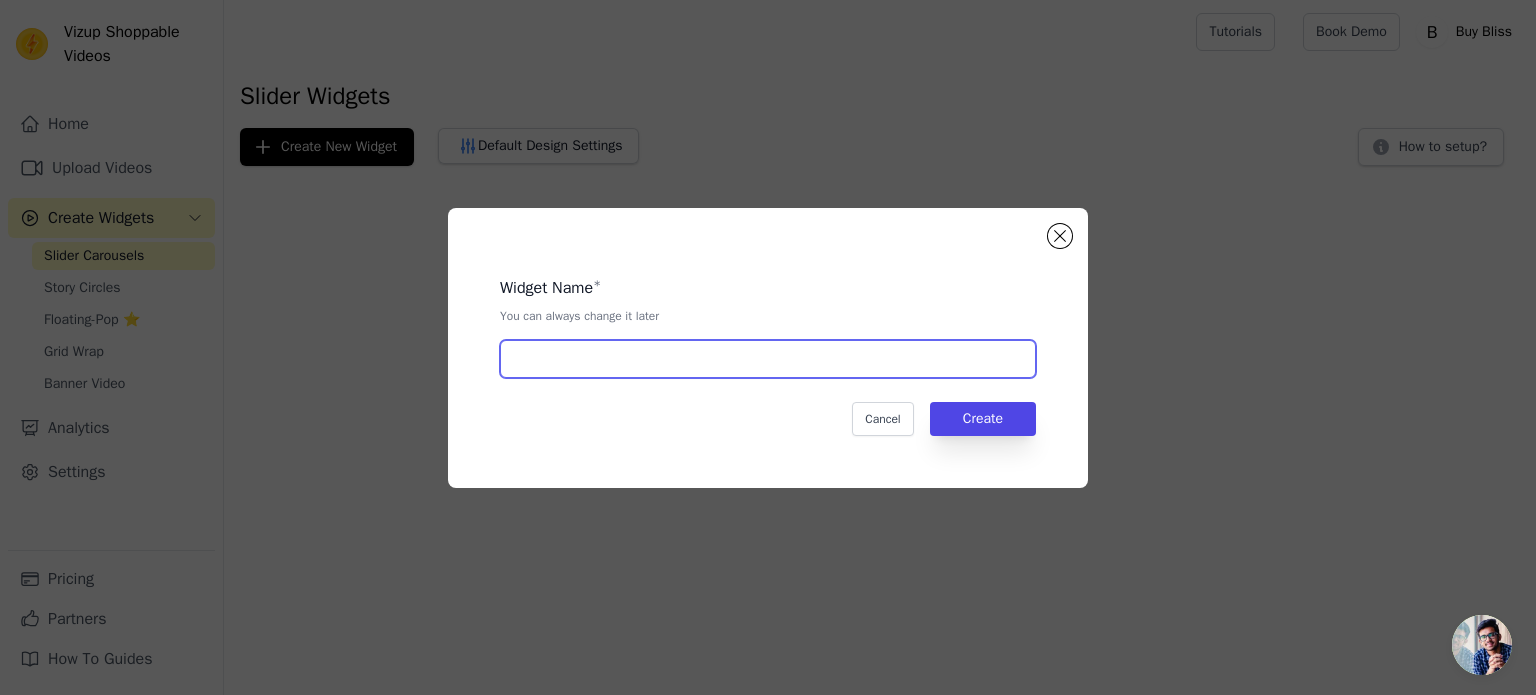 click at bounding box center [768, 359] 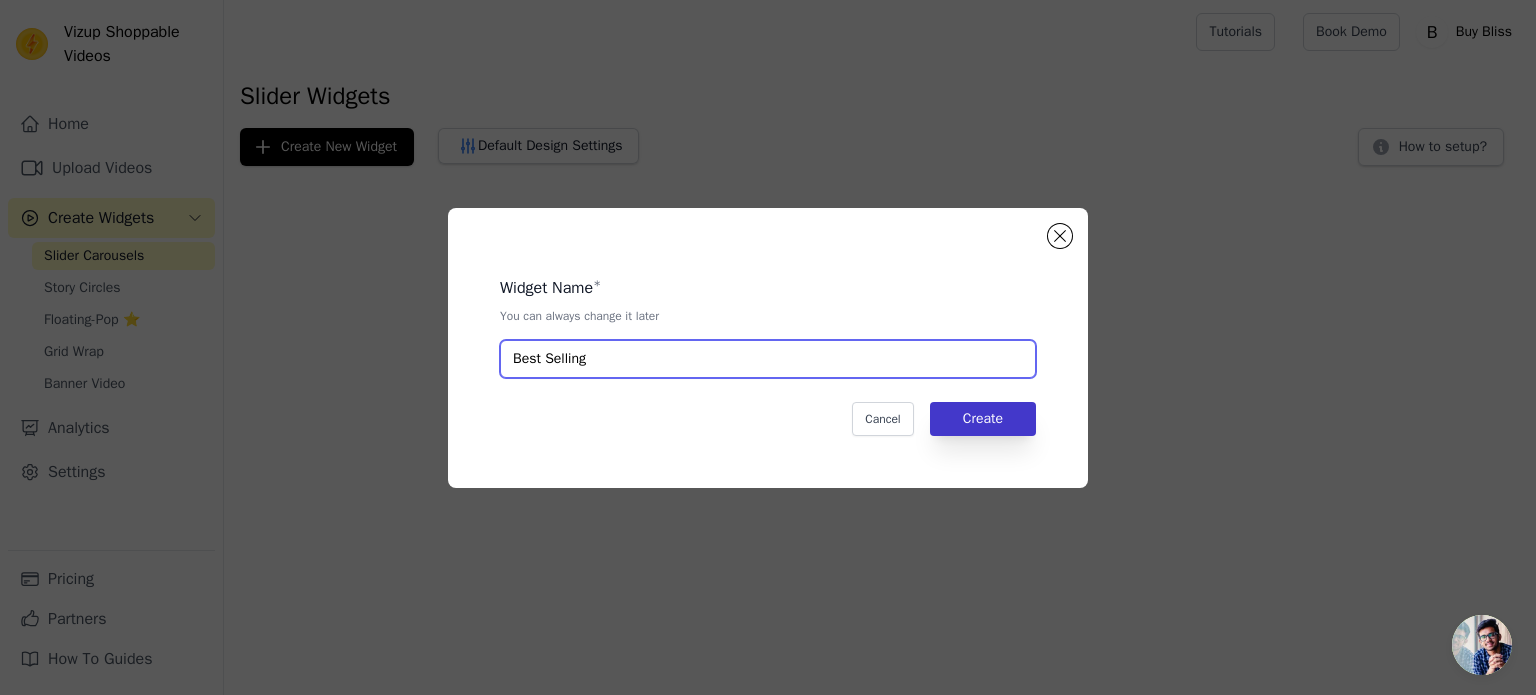type on "Best Selling" 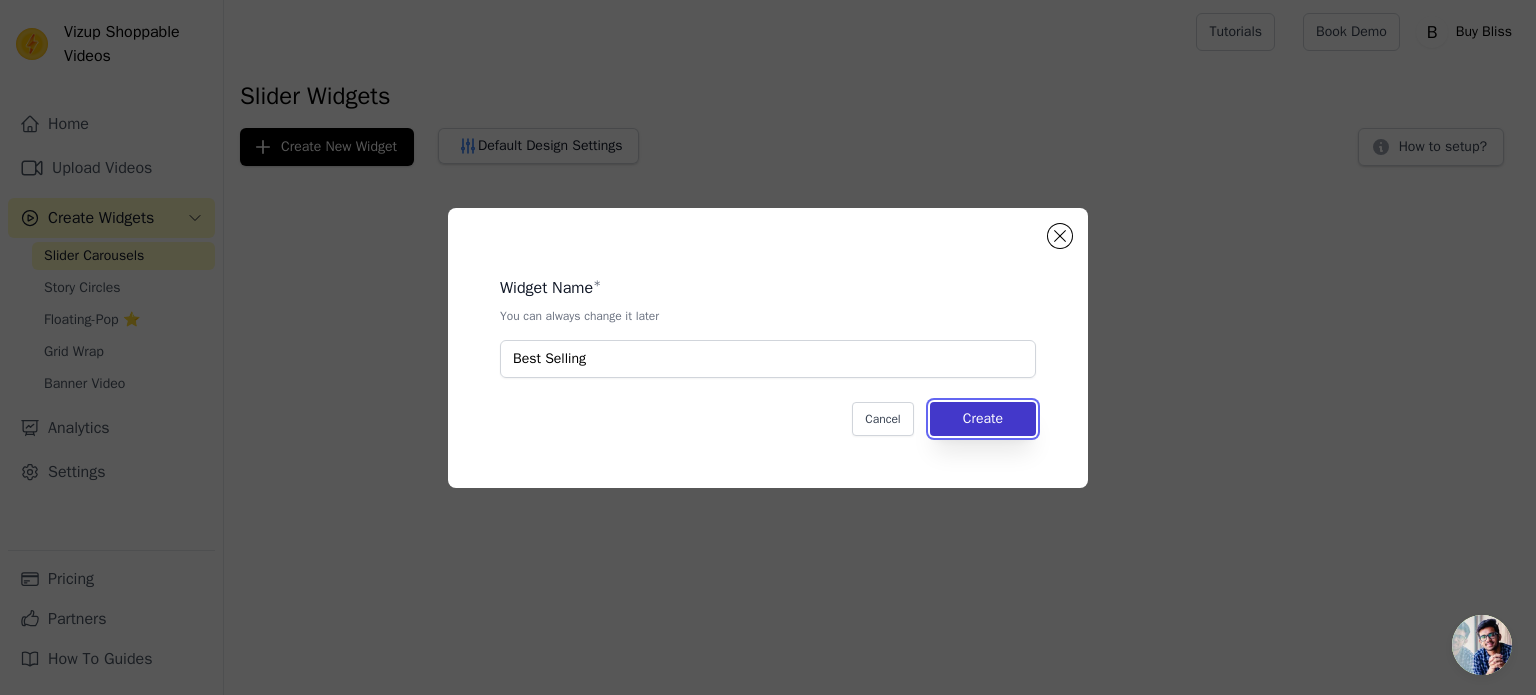 click on "Create" at bounding box center (983, 419) 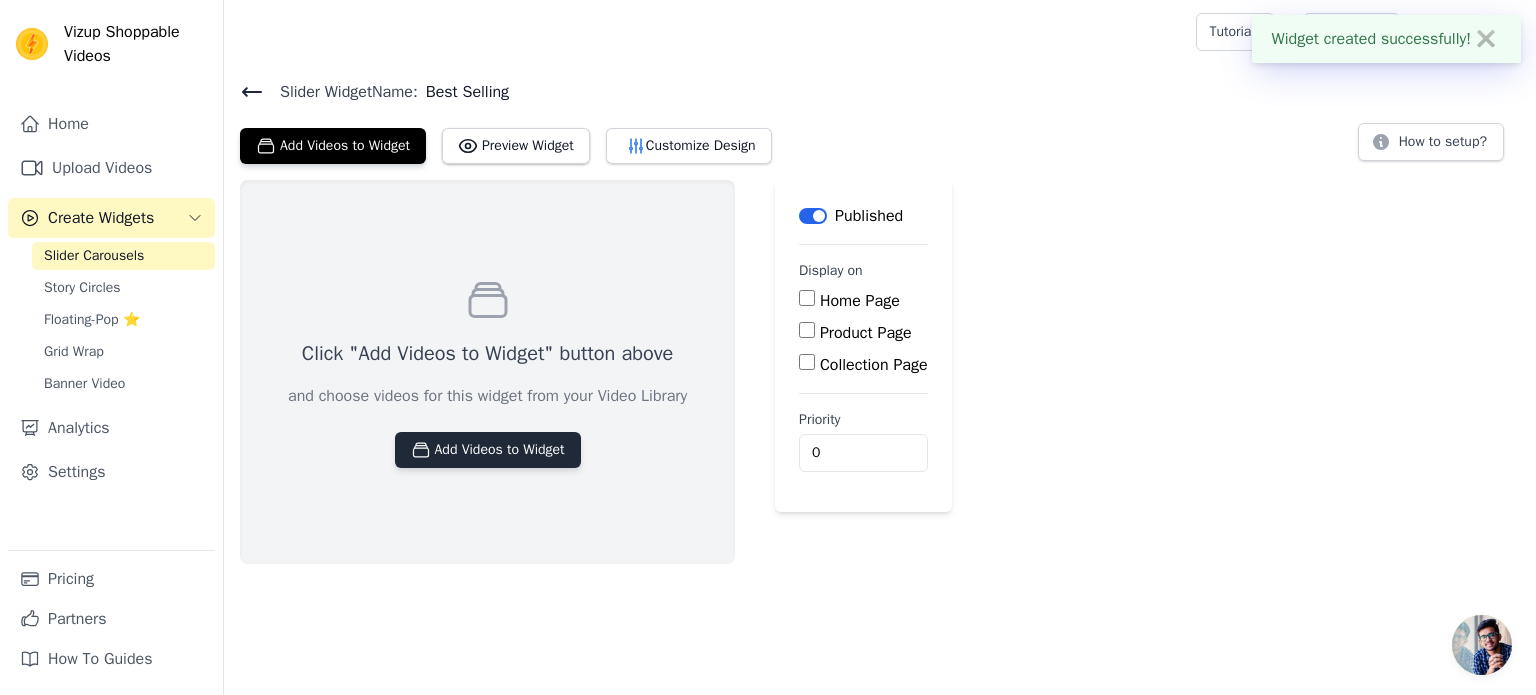 click on "Add Videos to Widget" at bounding box center [488, 450] 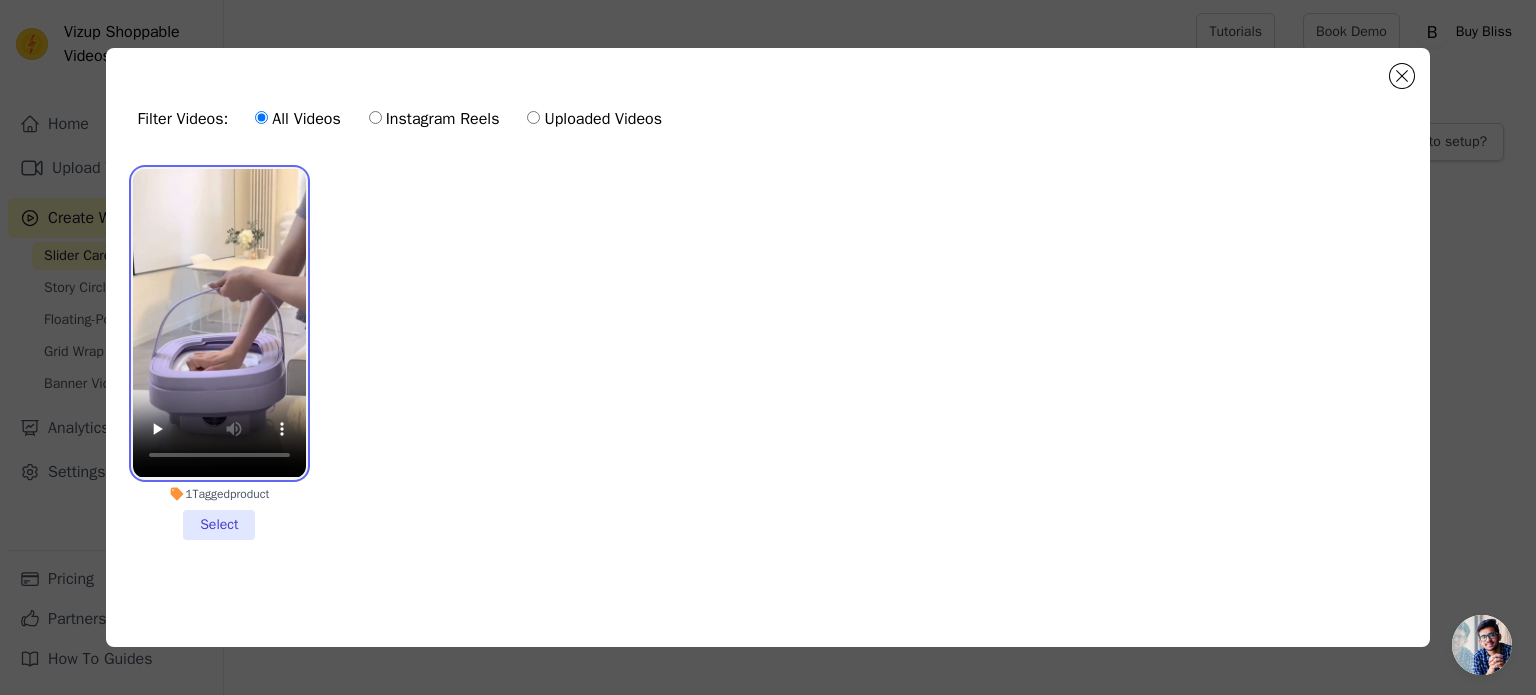 click at bounding box center (219, 323) 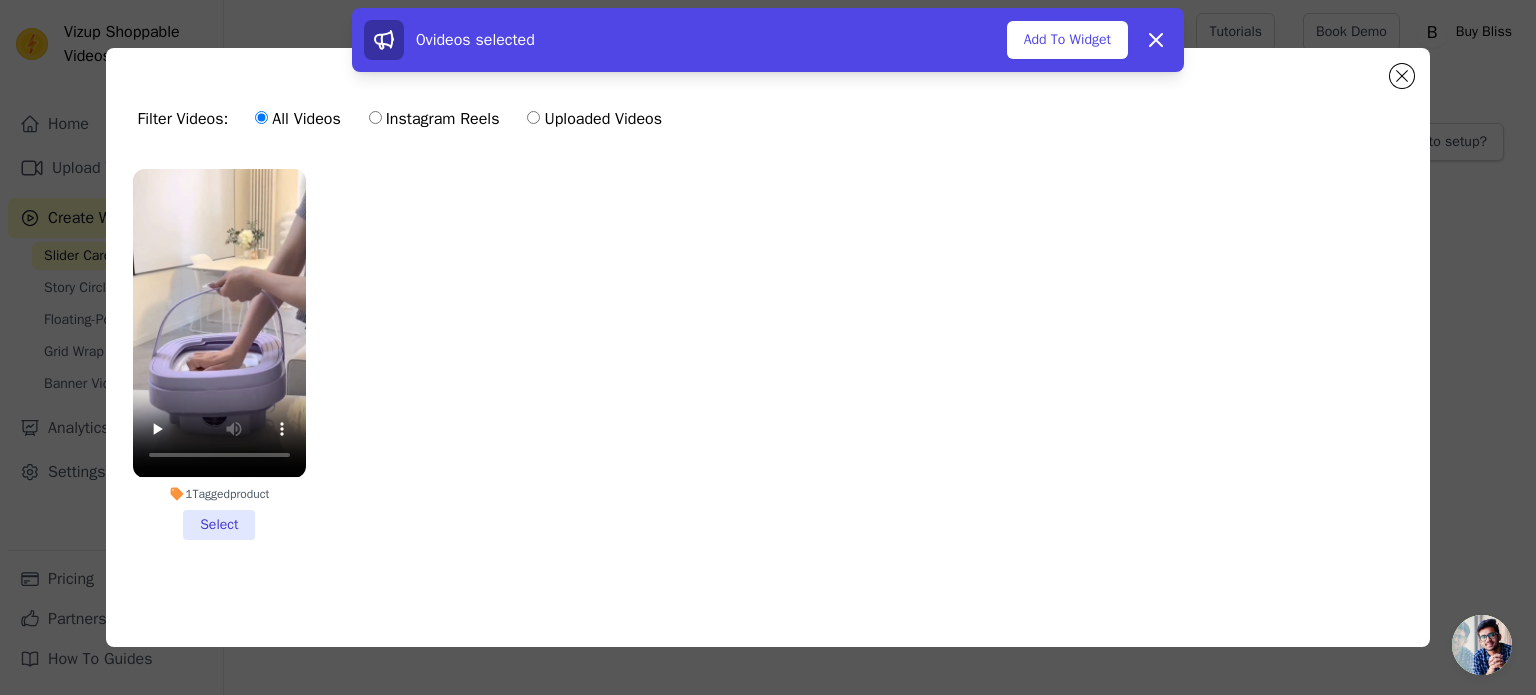 click on "1  Tagged  product     Select" at bounding box center (219, 354) 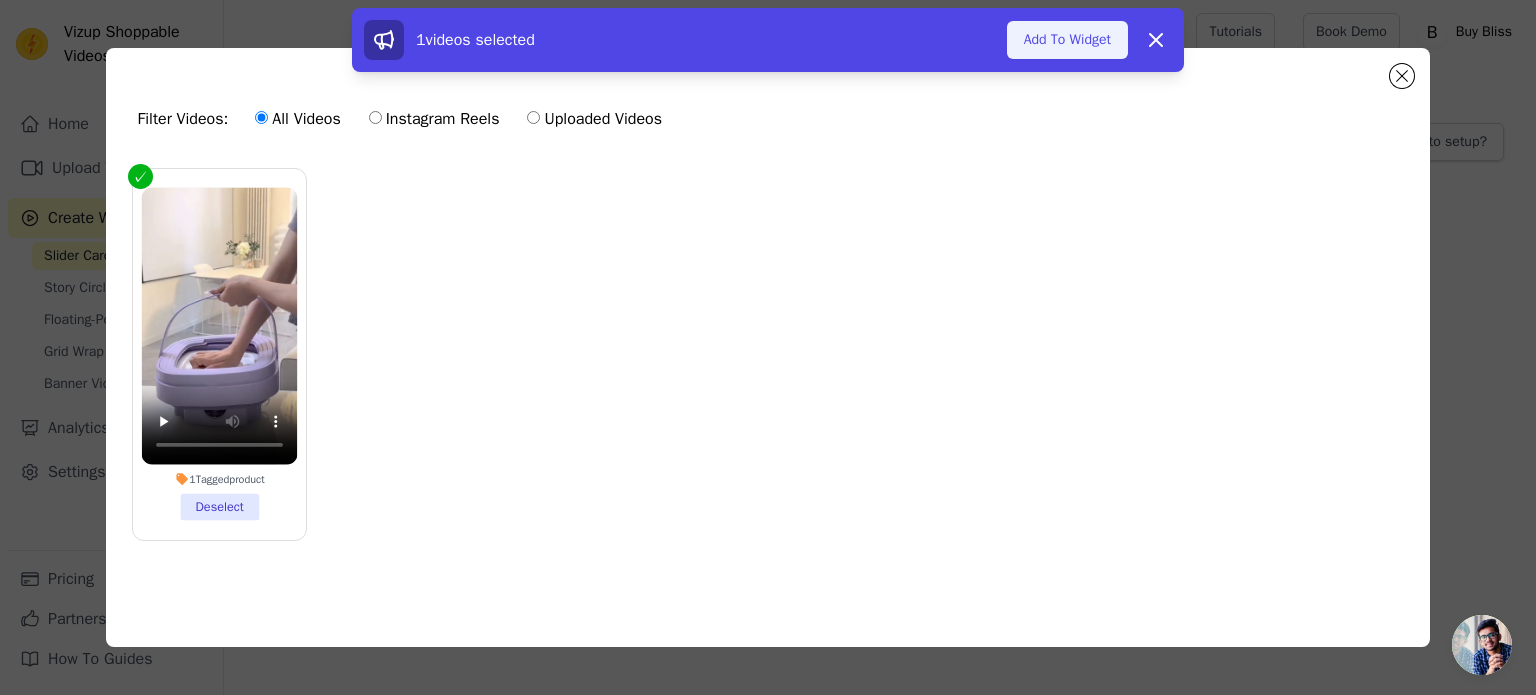 click on "Add To Widget" at bounding box center [1067, 40] 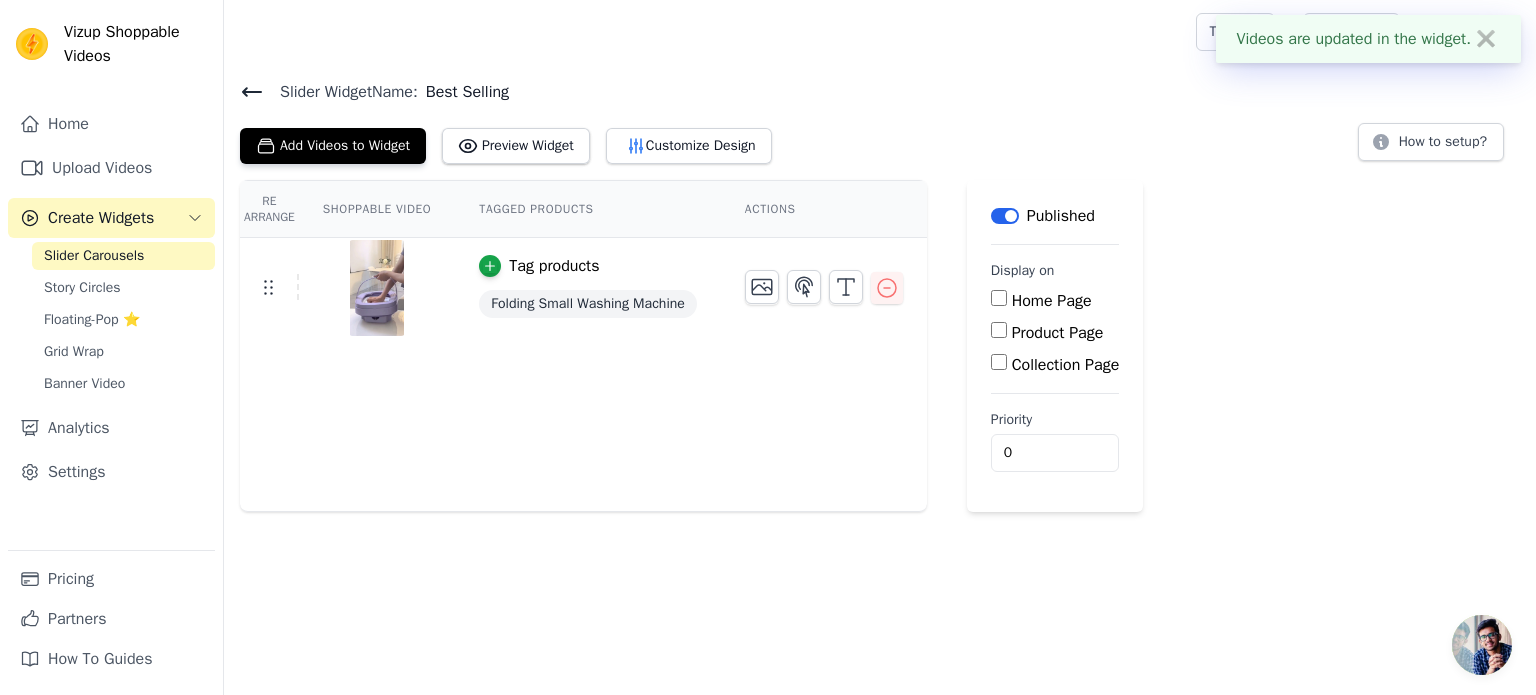 click on "Home Page" at bounding box center [1052, 301] 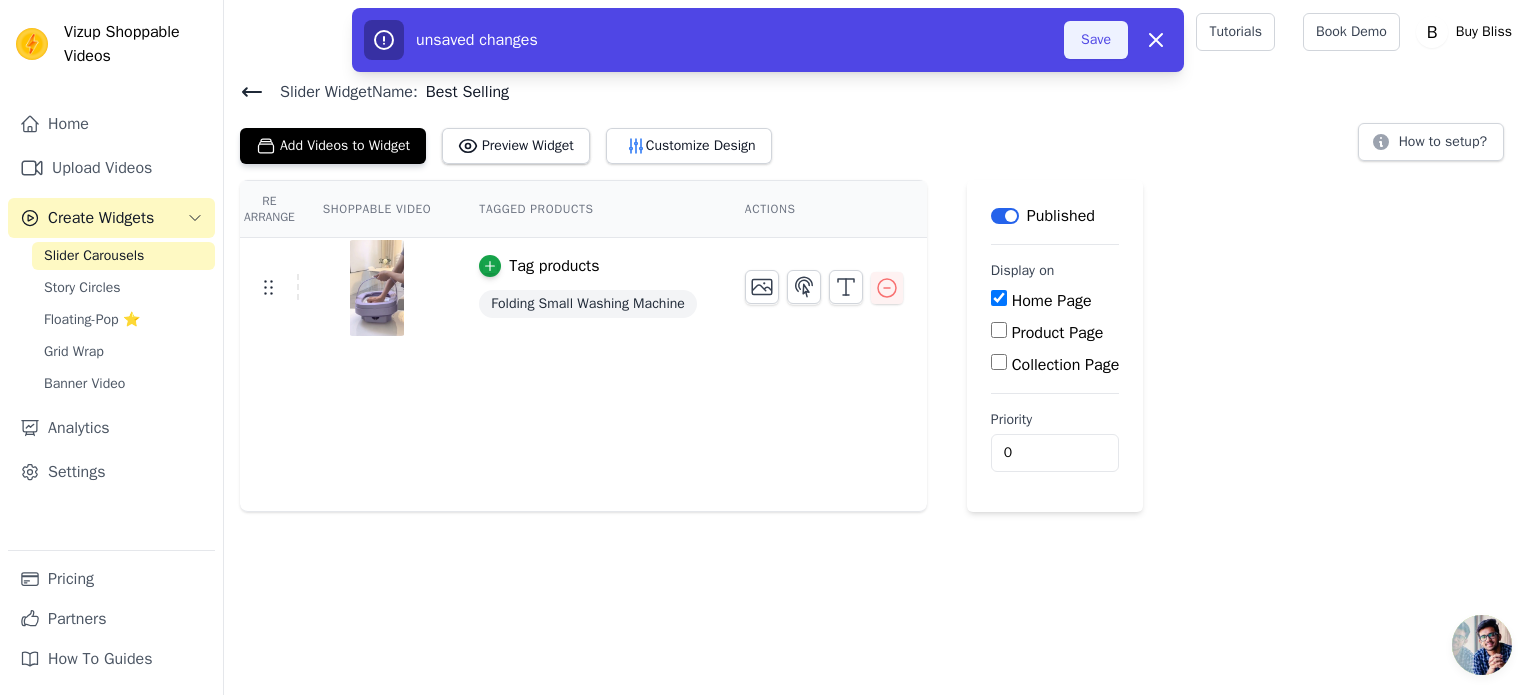 click on "Save" at bounding box center [1096, 40] 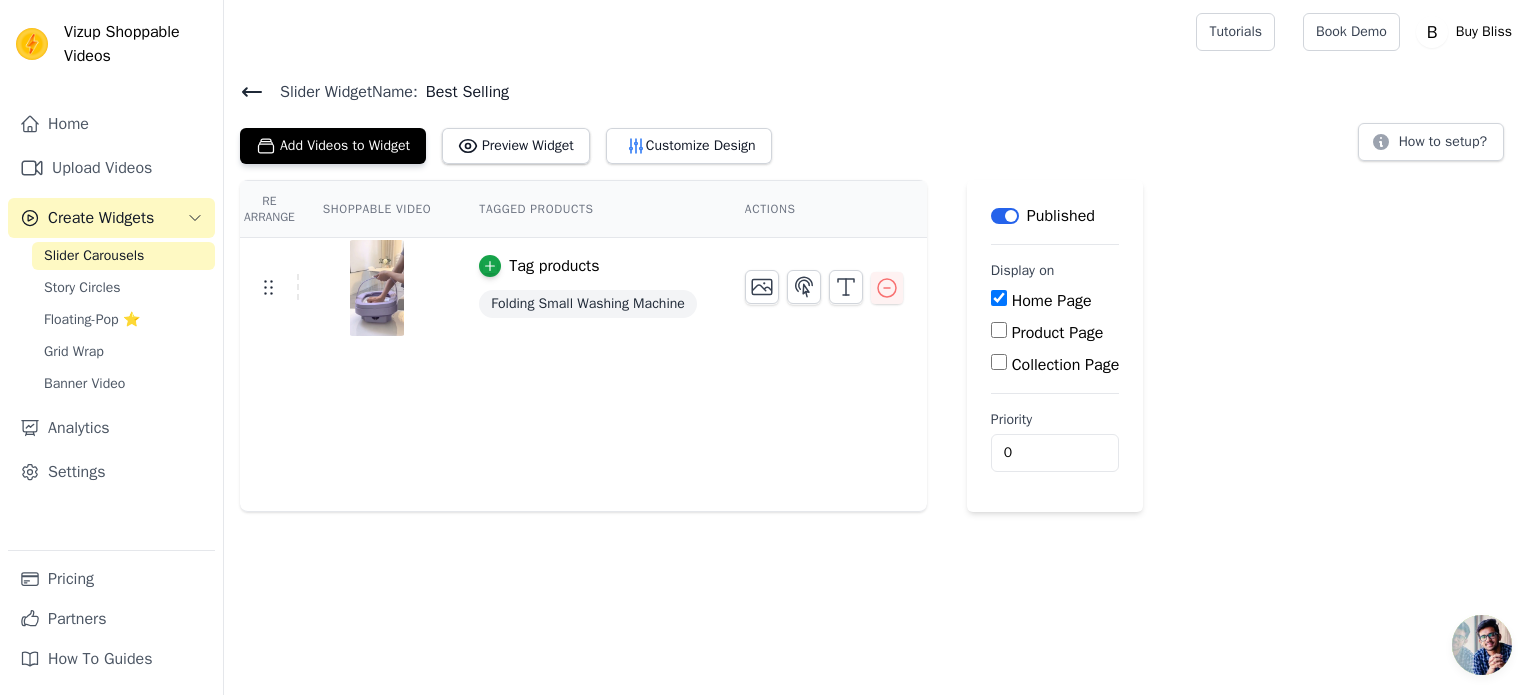 click on "Priority" at bounding box center [1055, 420] 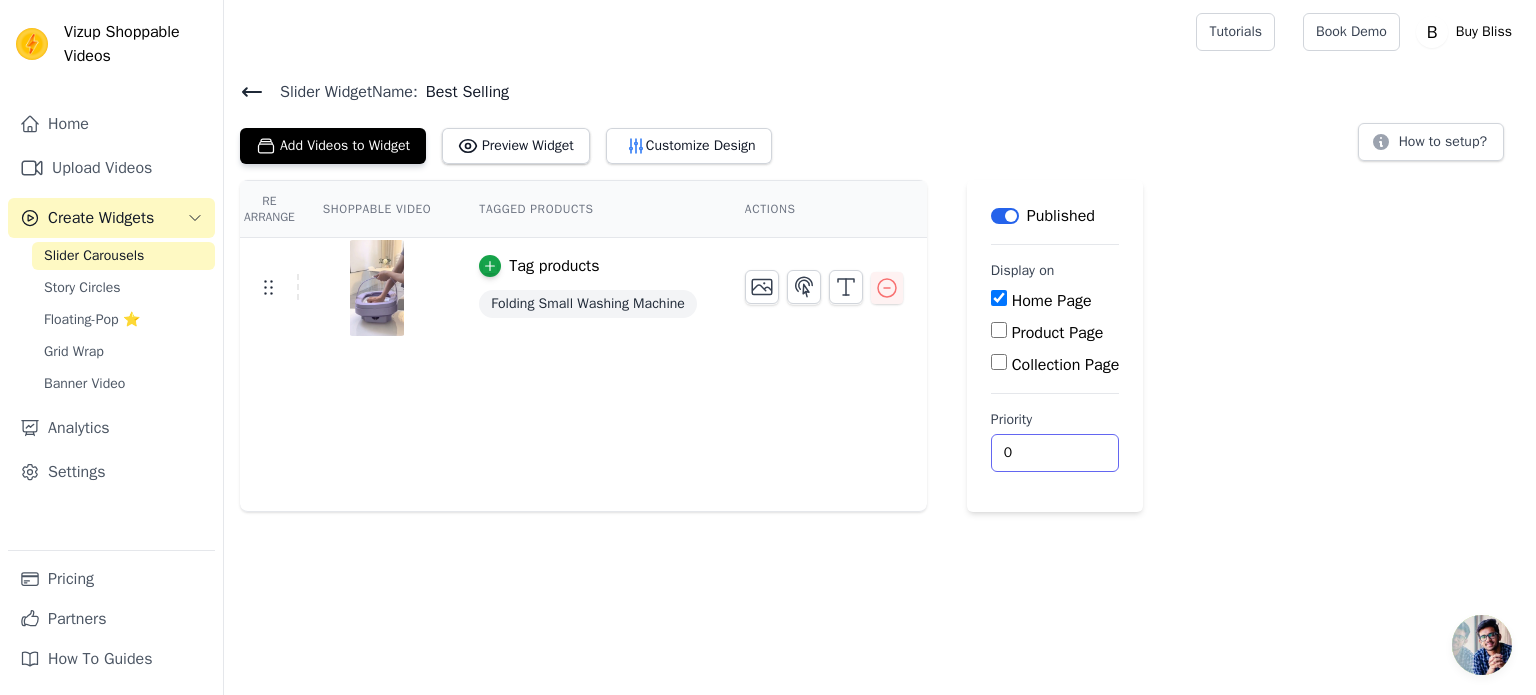 click on "0" at bounding box center [1055, 453] 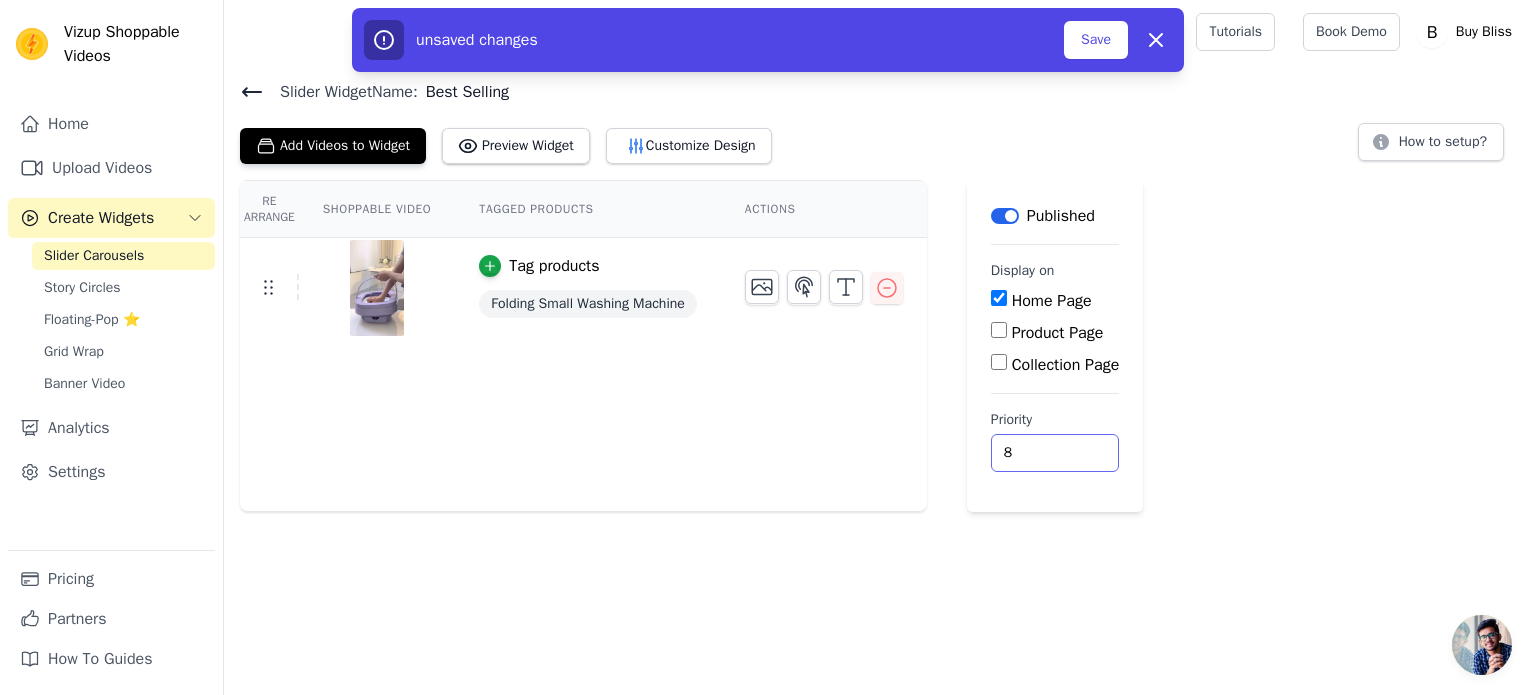 drag, startPoint x: 1086, startPoint y: 459, endPoint x: 1095, endPoint y: 443, distance: 18.35756 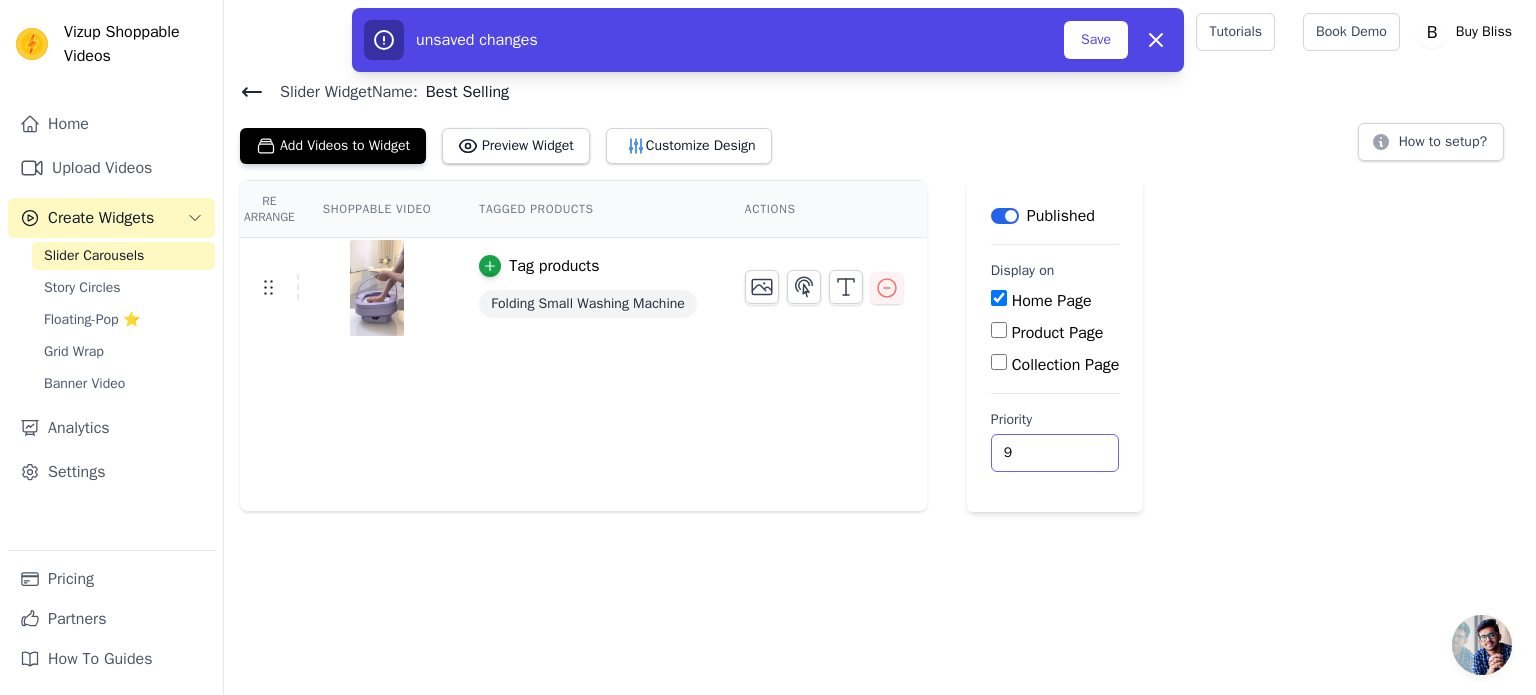 click on "9" at bounding box center (1055, 453) 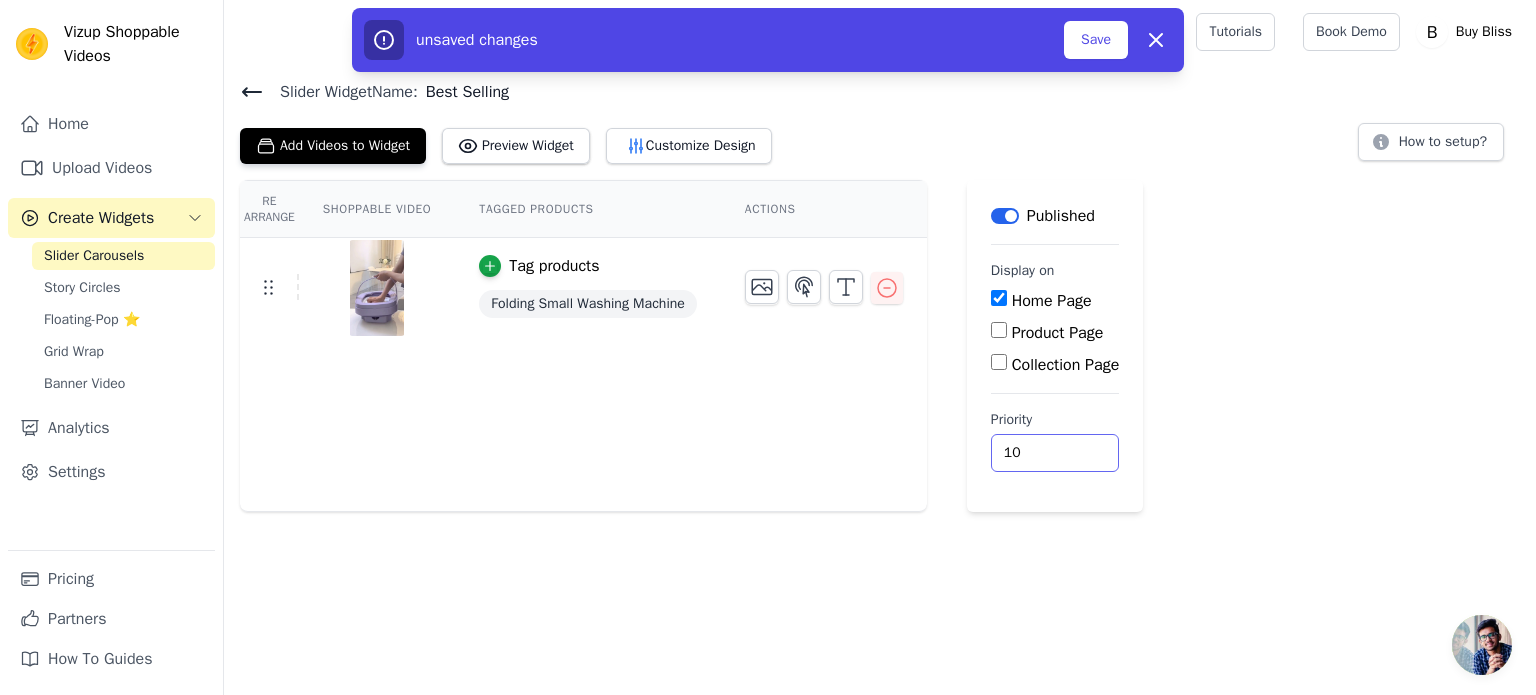 click on "10" at bounding box center (1055, 453) 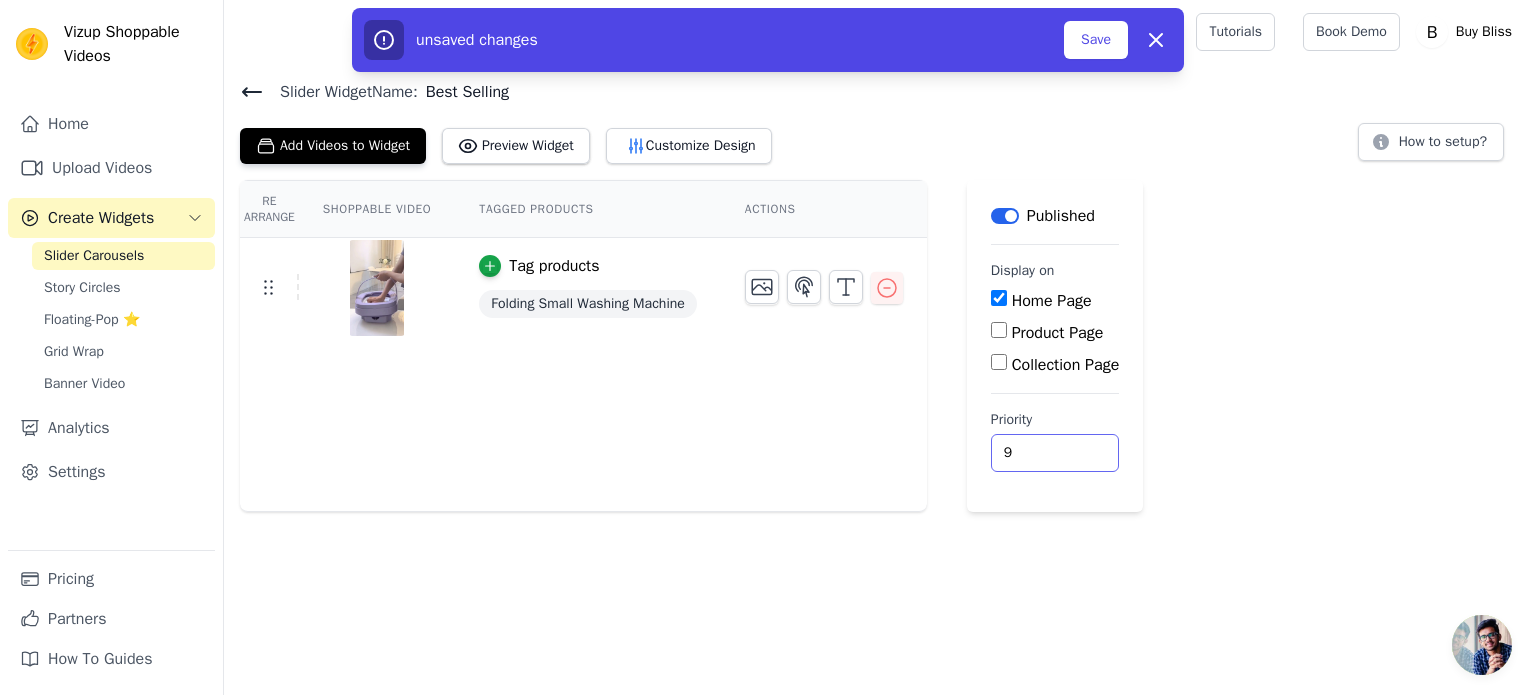 click on "9" at bounding box center [1055, 453] 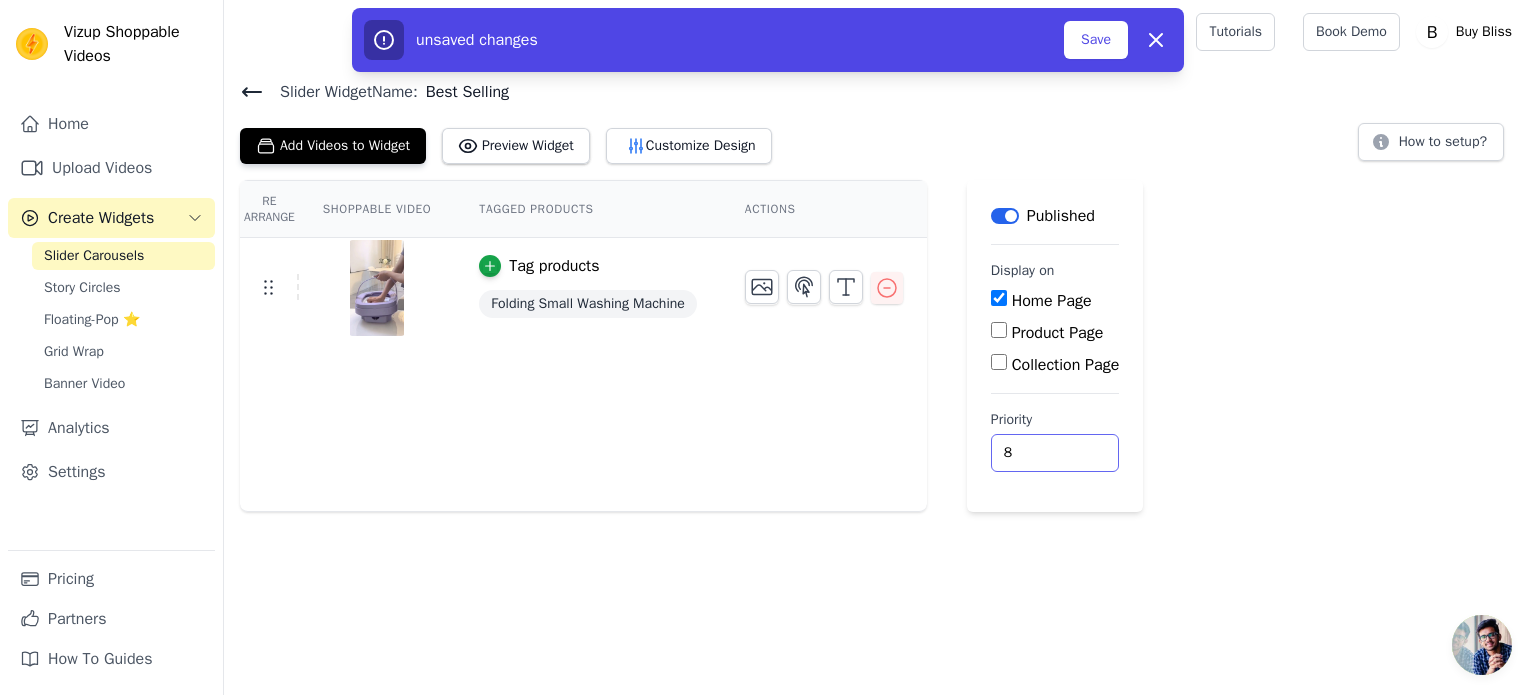 type on "8" 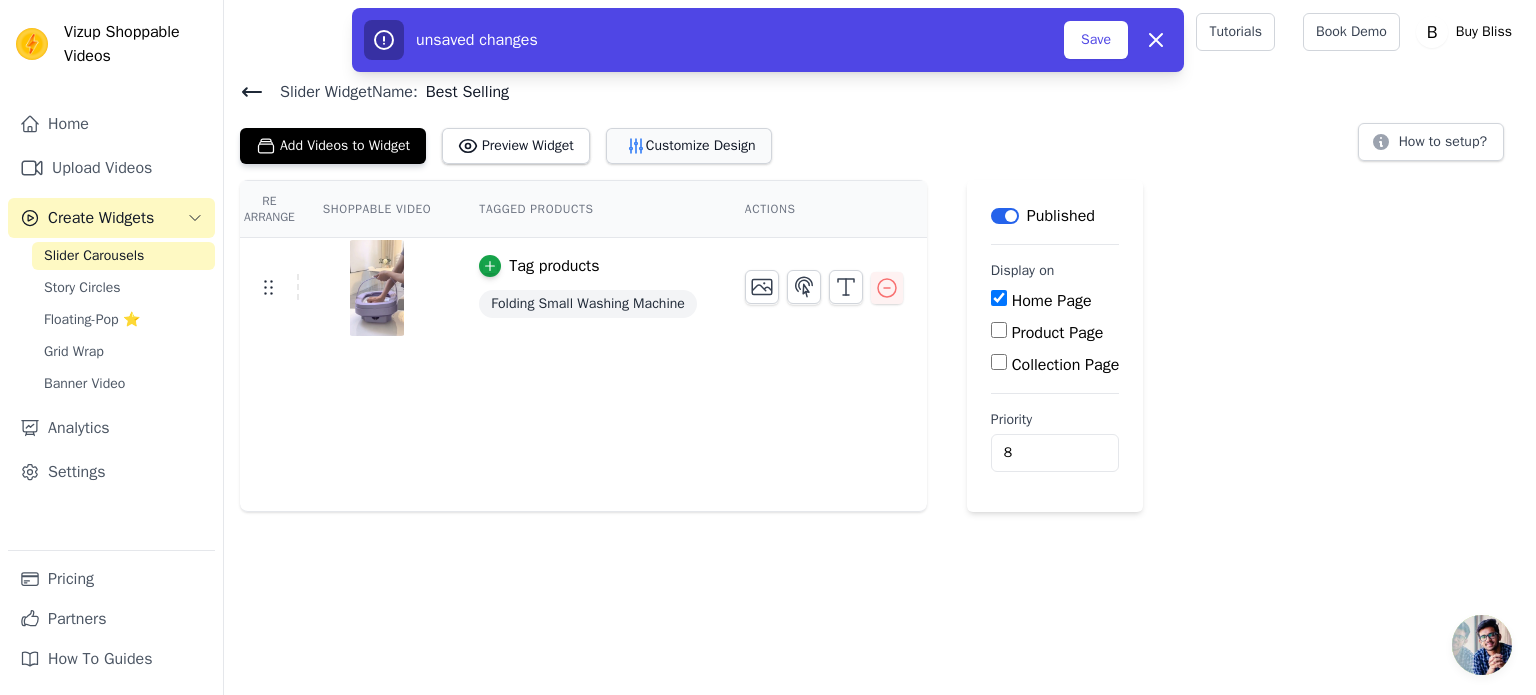 click on "Customize Design" at bounding box center [689, 146] 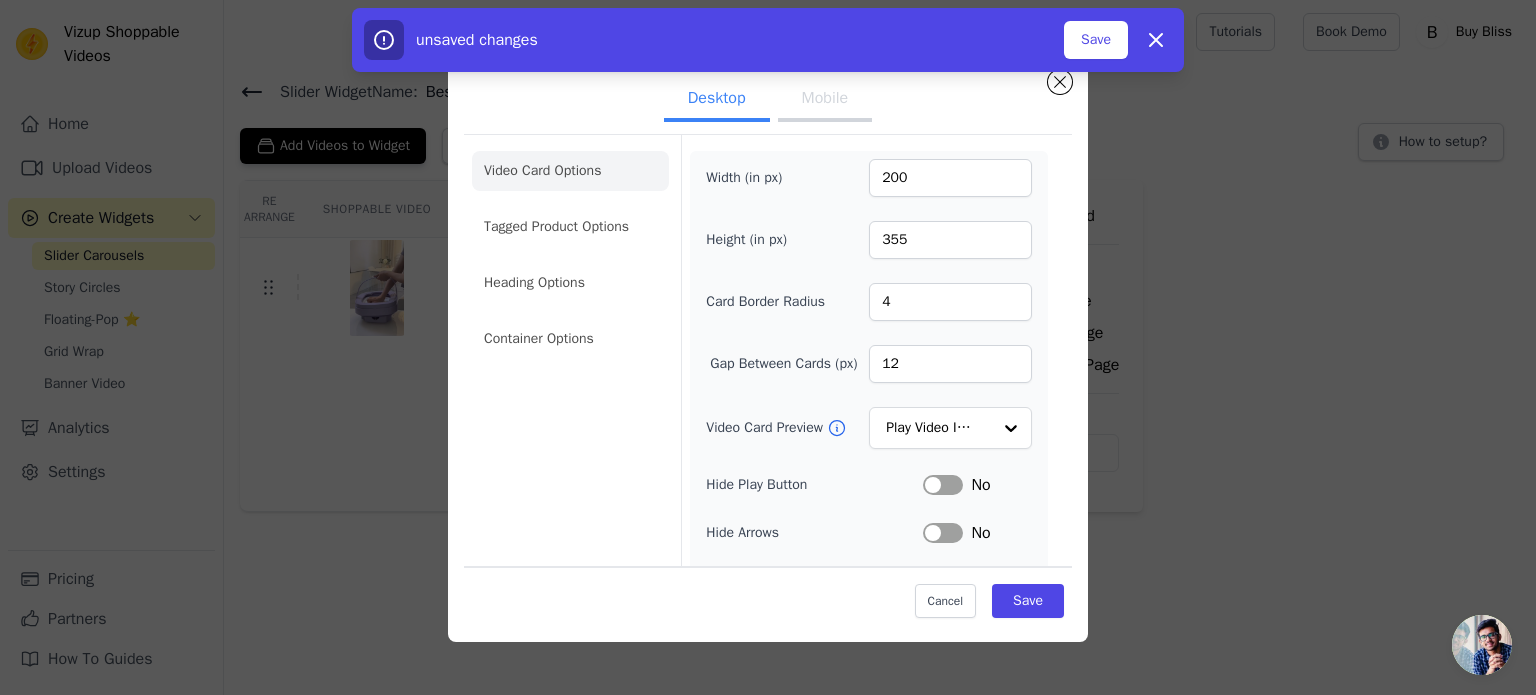 click on "Label" at bounding box center [943, 485] 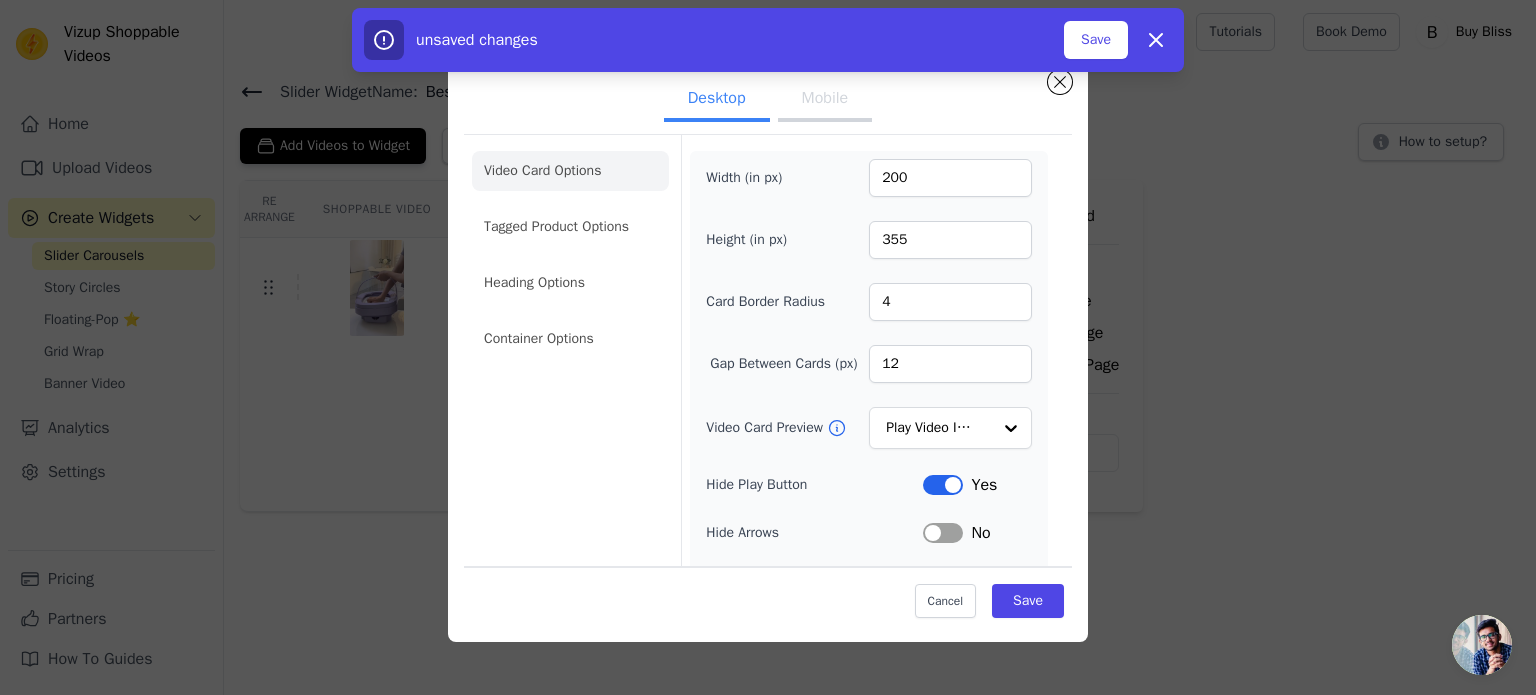 click on "Label" at bounding box center (943, 485) 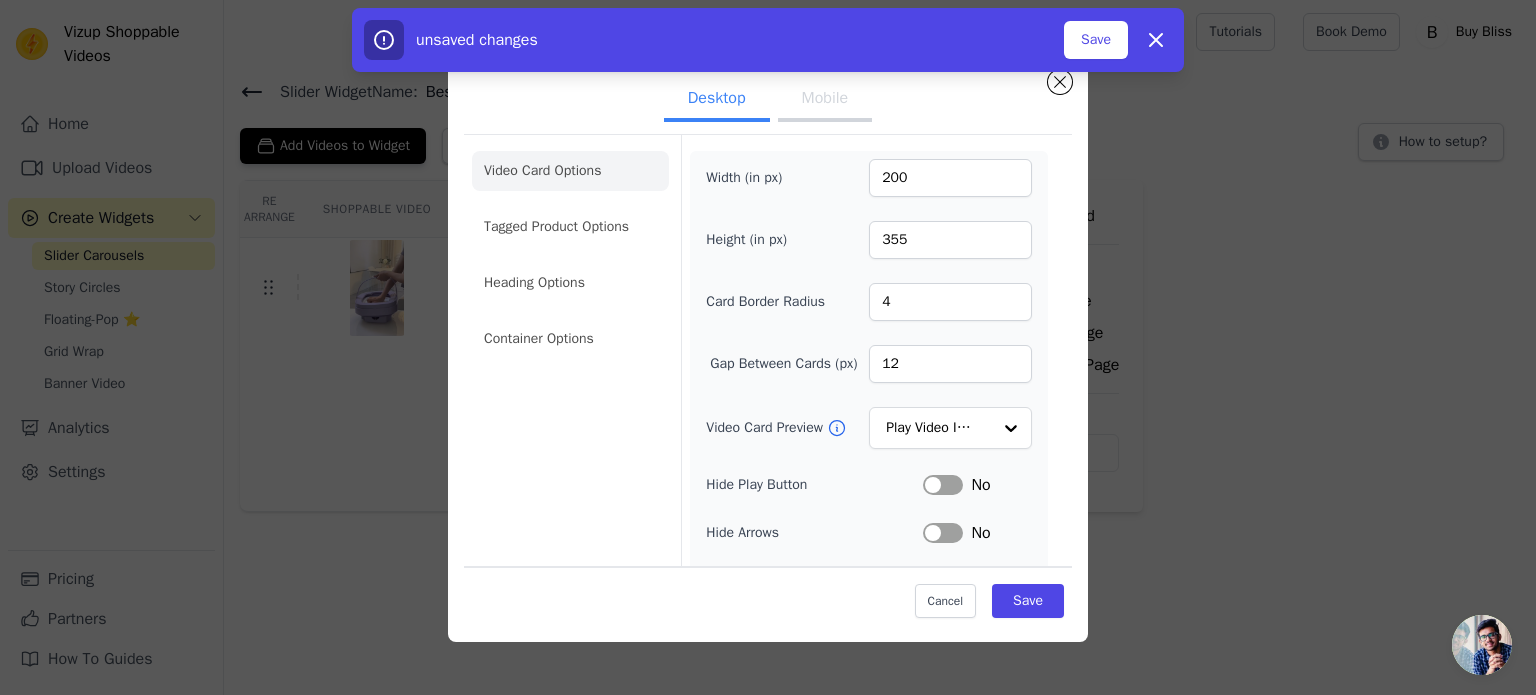 click on "Label" at bounding box center (943, 485) 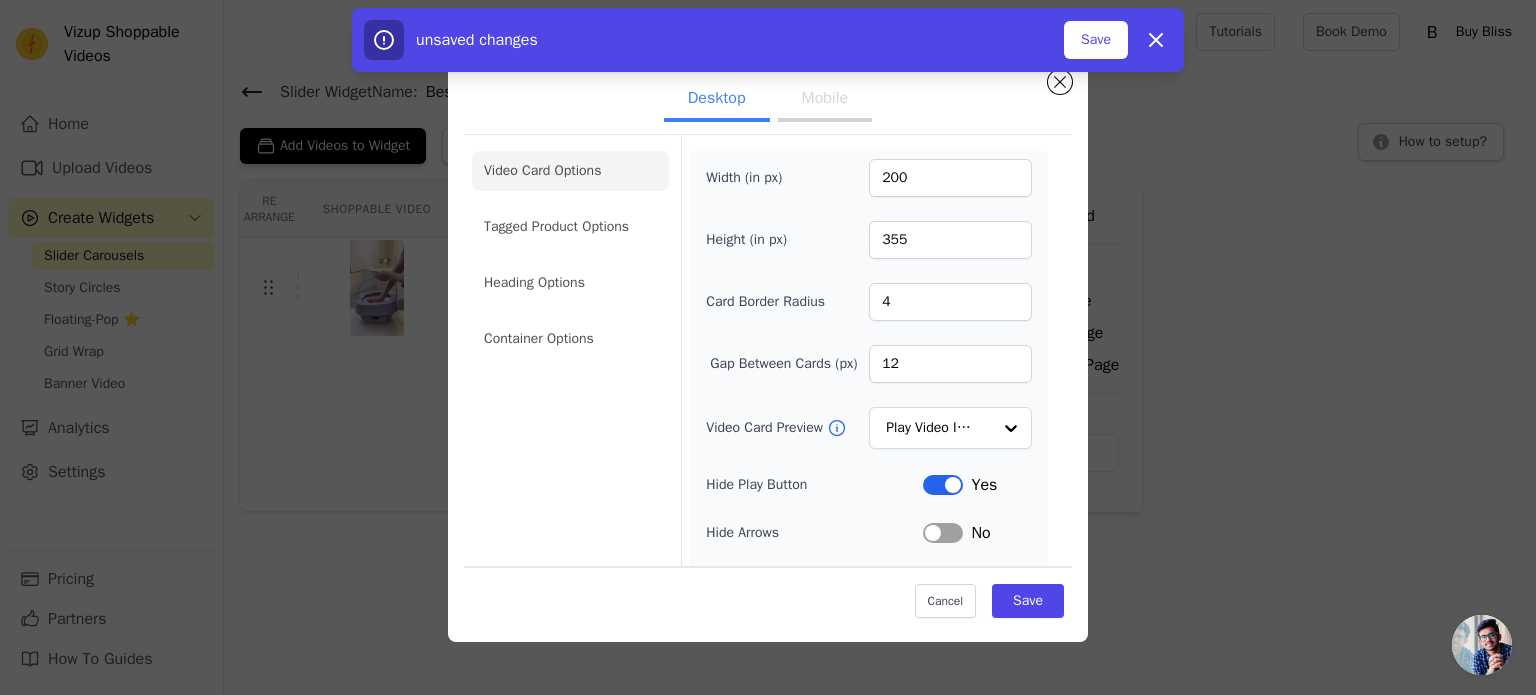 click on "Label" at bounding box center [943, 533] 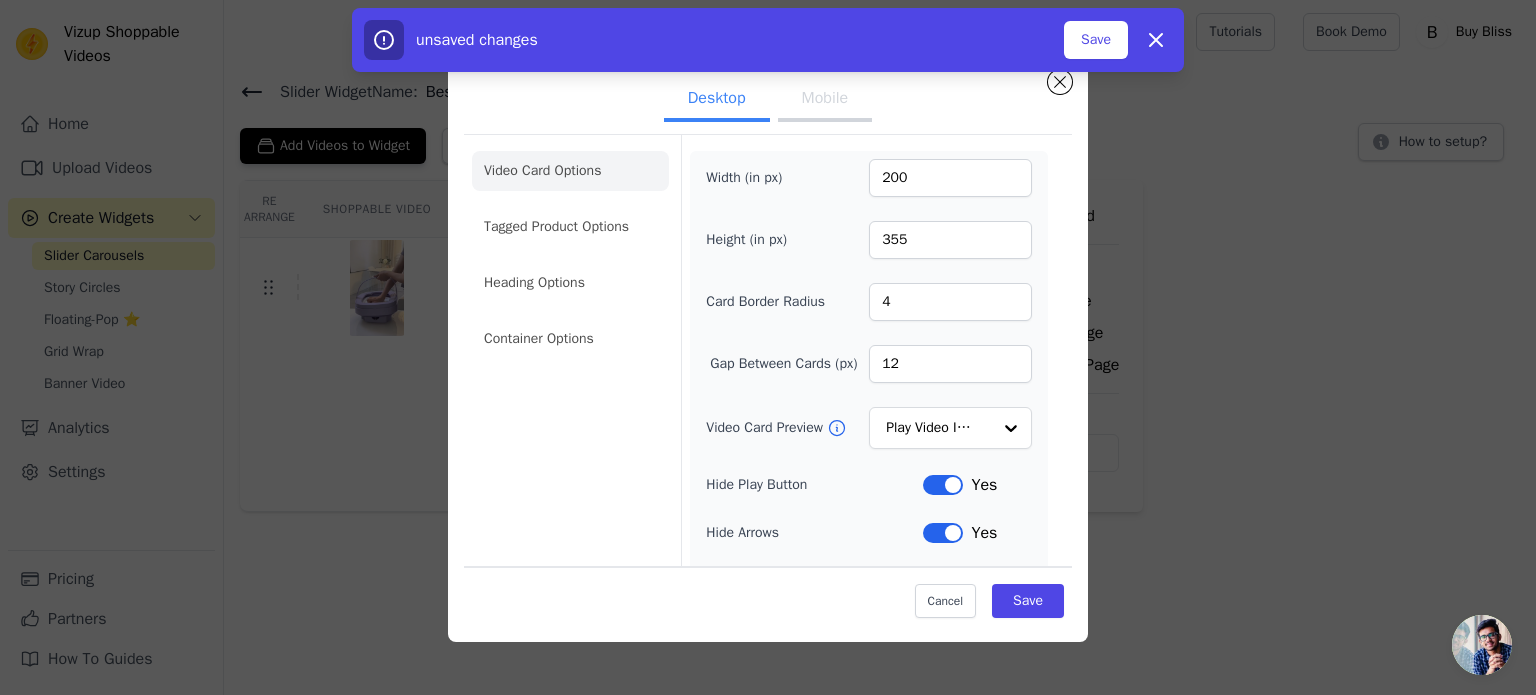 click on "Label" at bounding box center (943, 533) 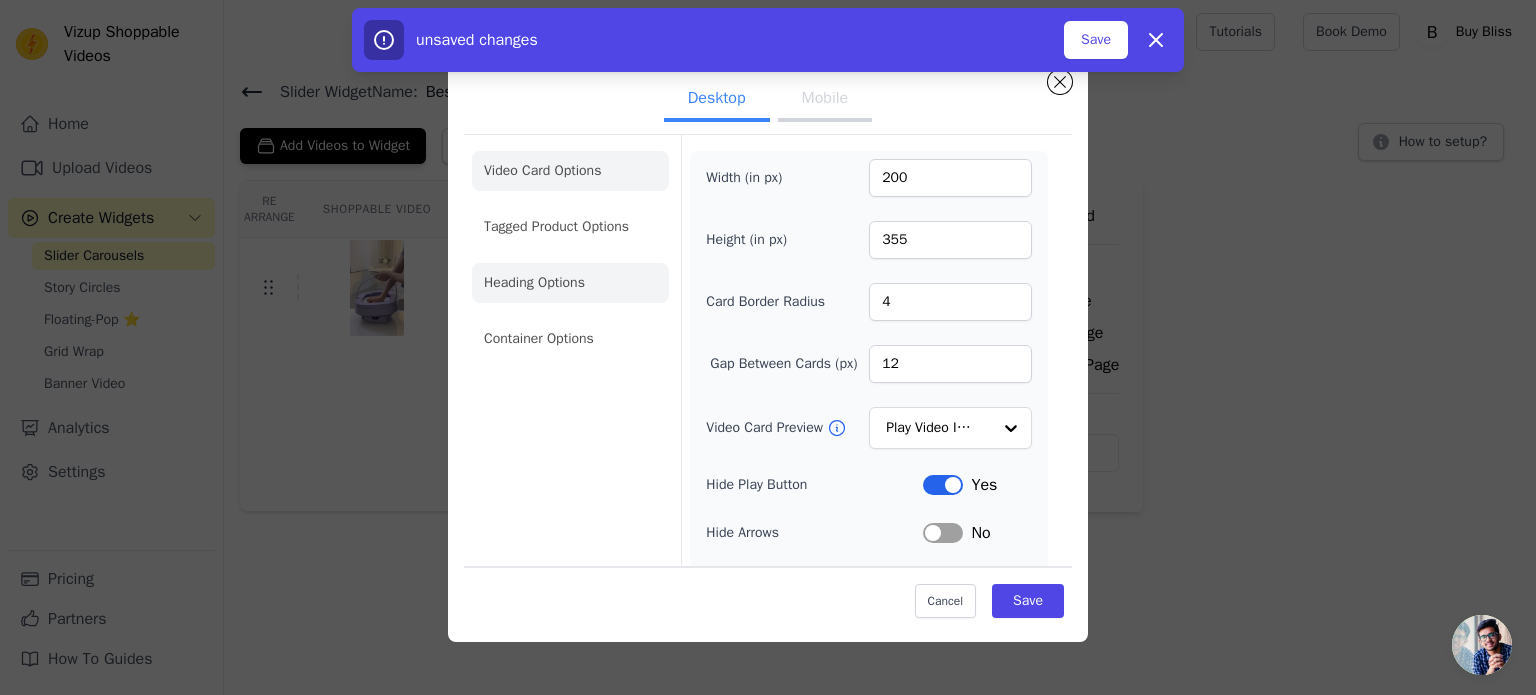 click on "Heading Options" 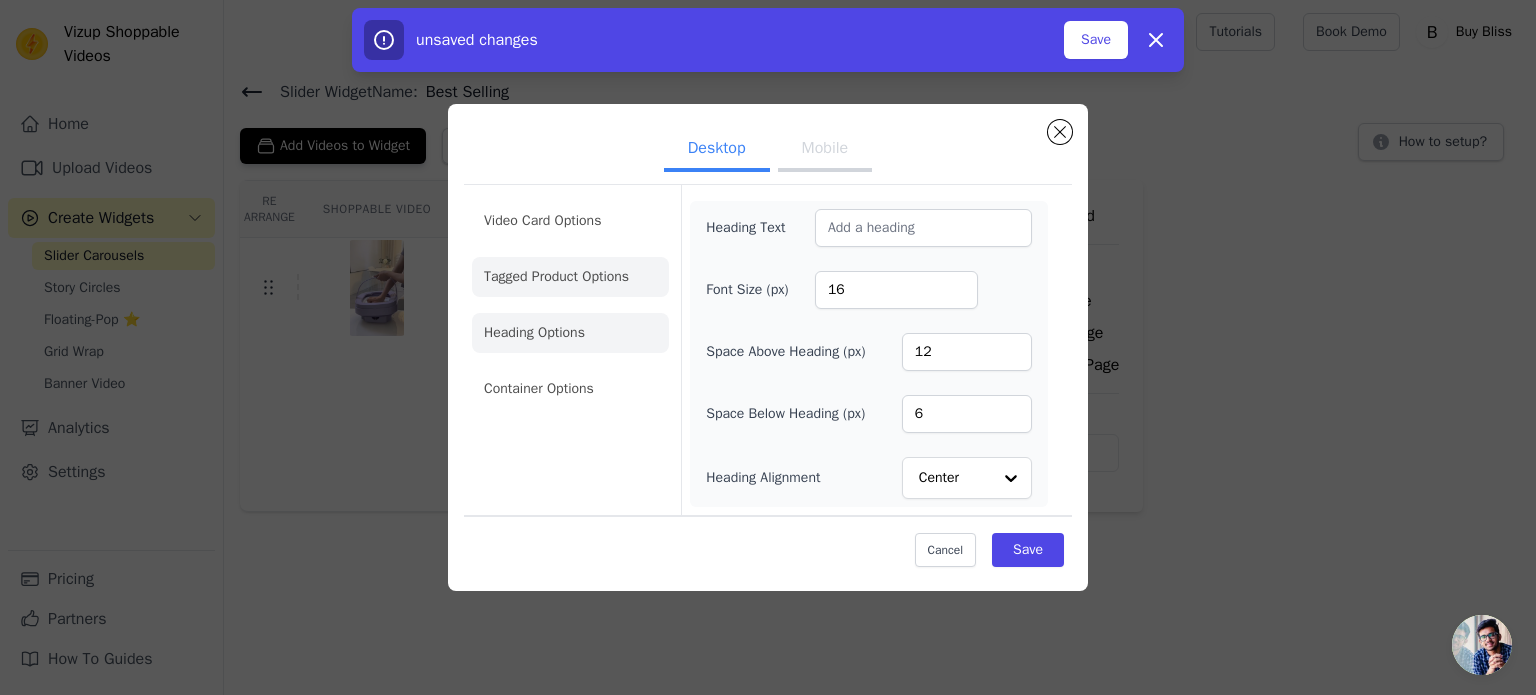 click on "Tagged Product Options" 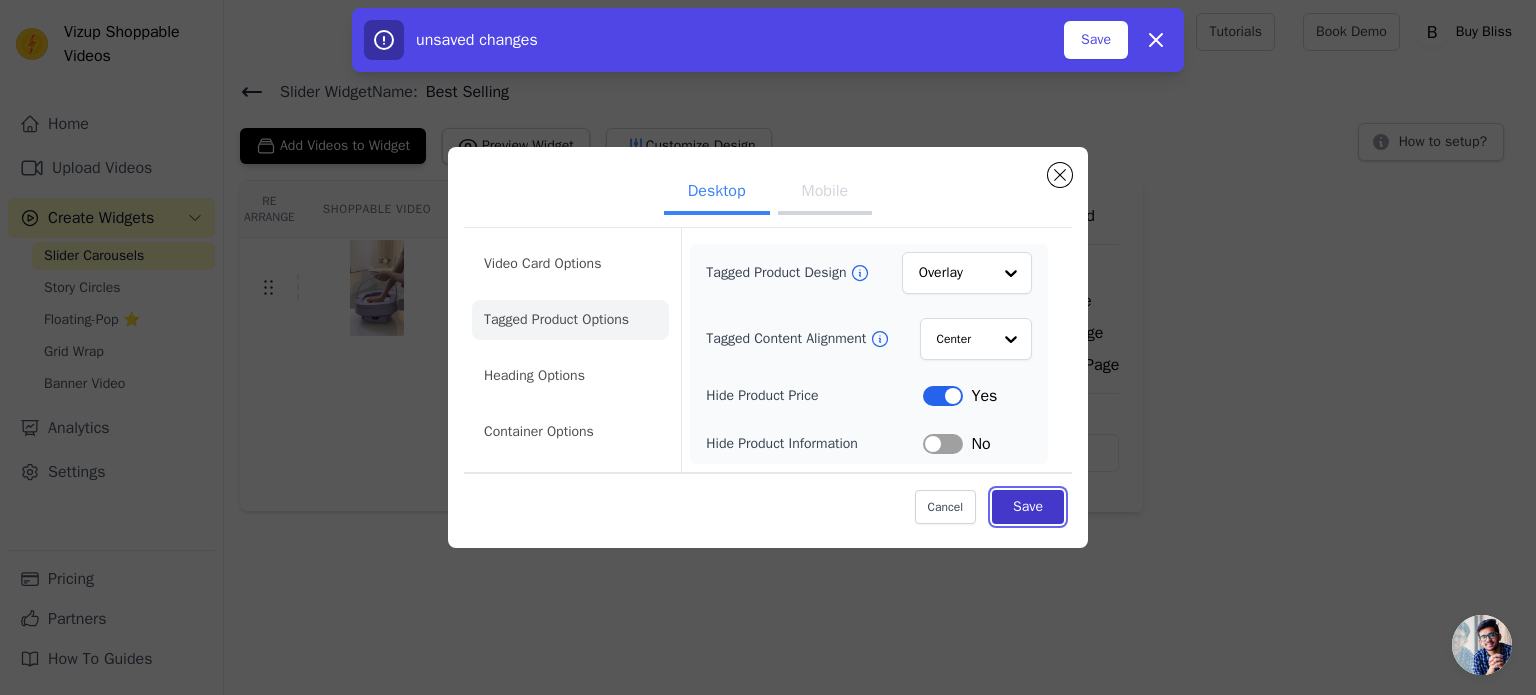 click on "Save" at bounding box center [1028, 507] 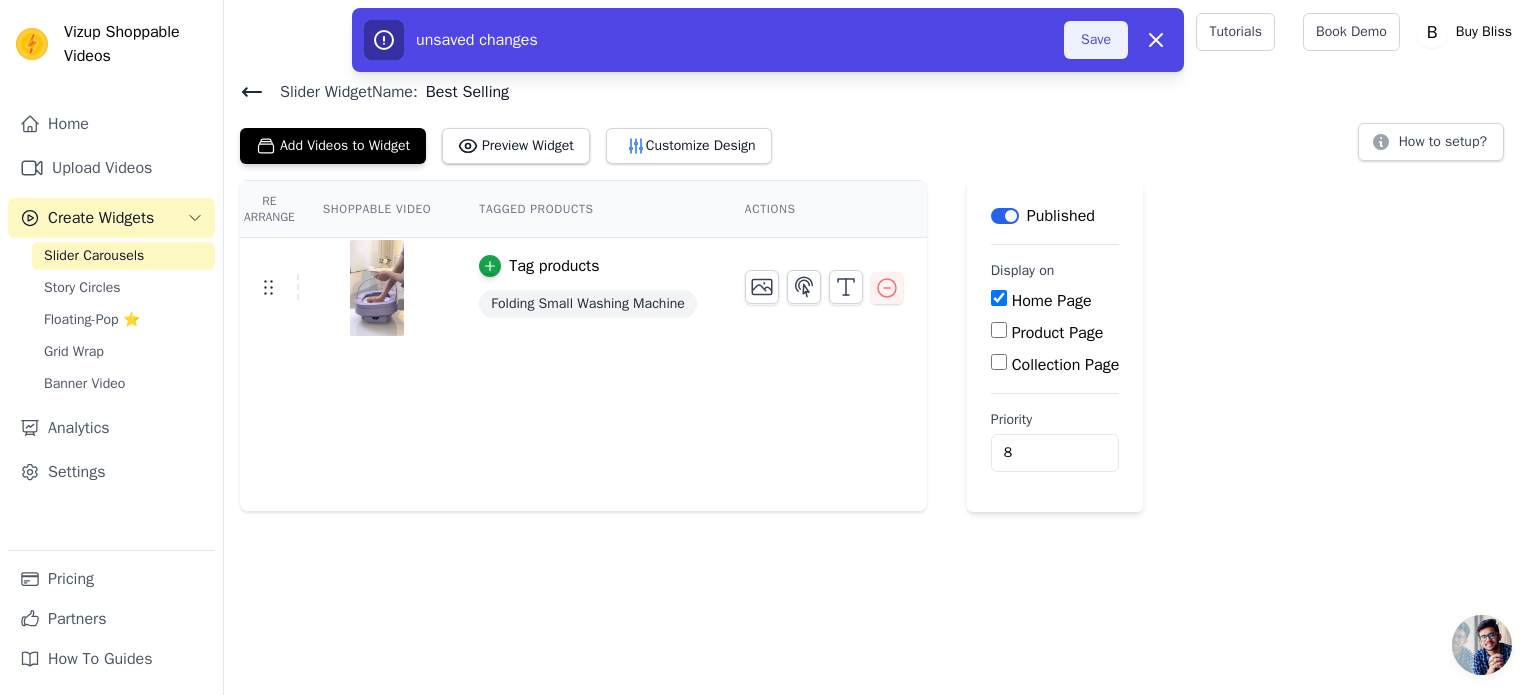 click on "Save" at bounding box center [1096, 40] 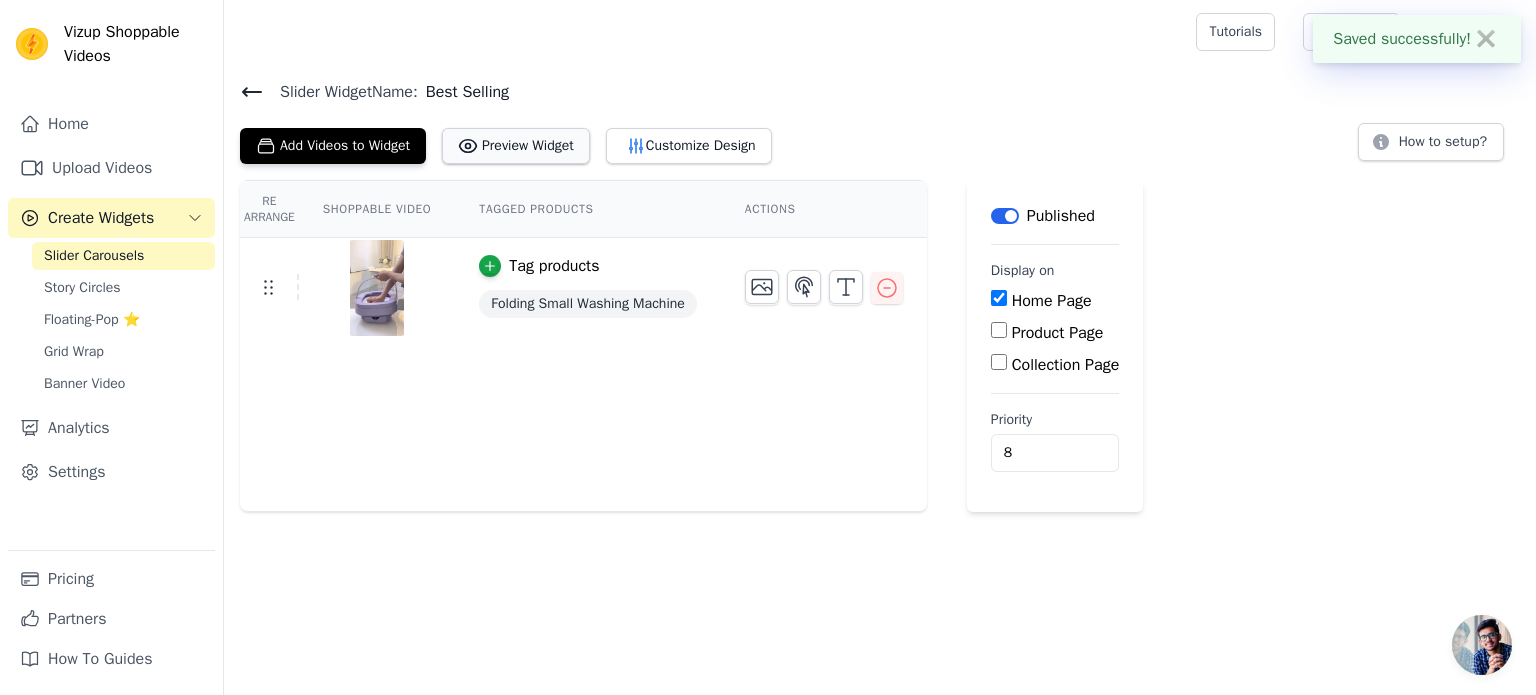 click 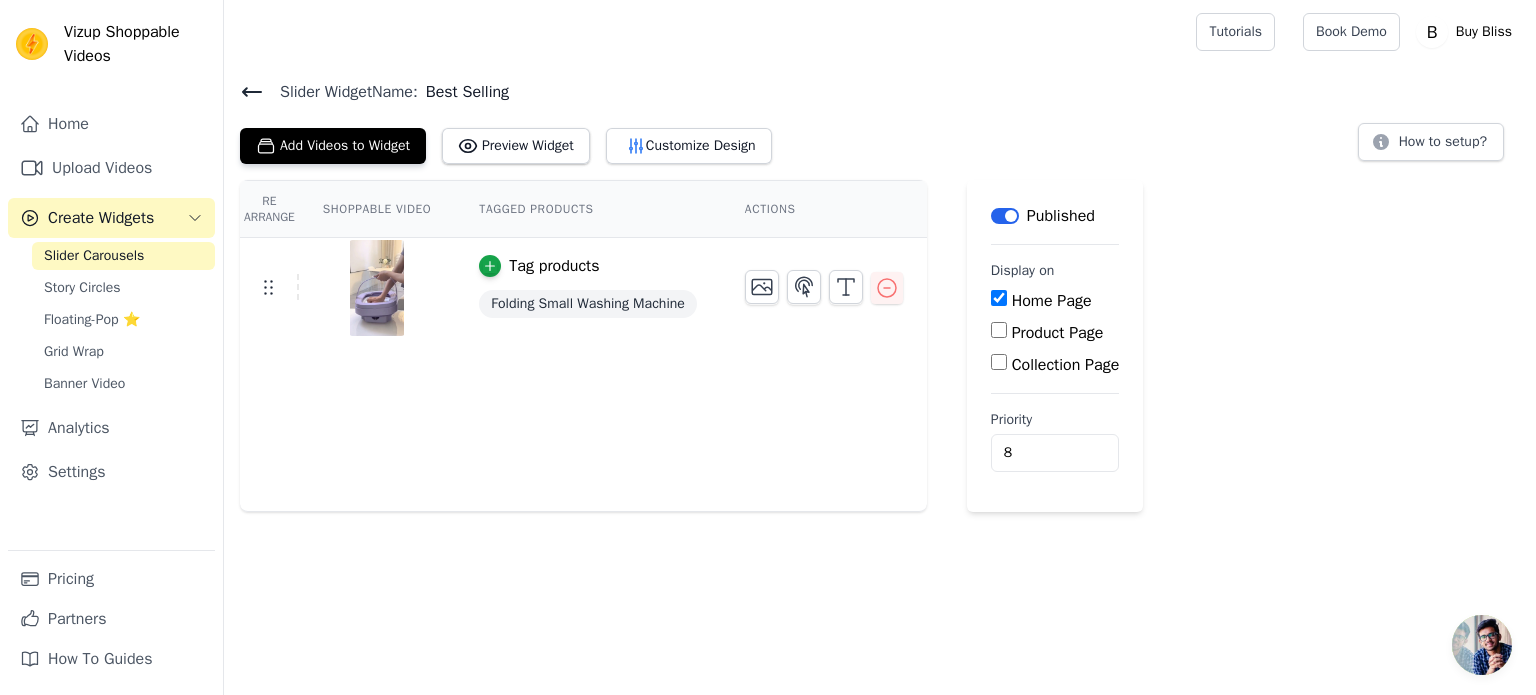 click on "Tag products" at bounding box center (554, 266) 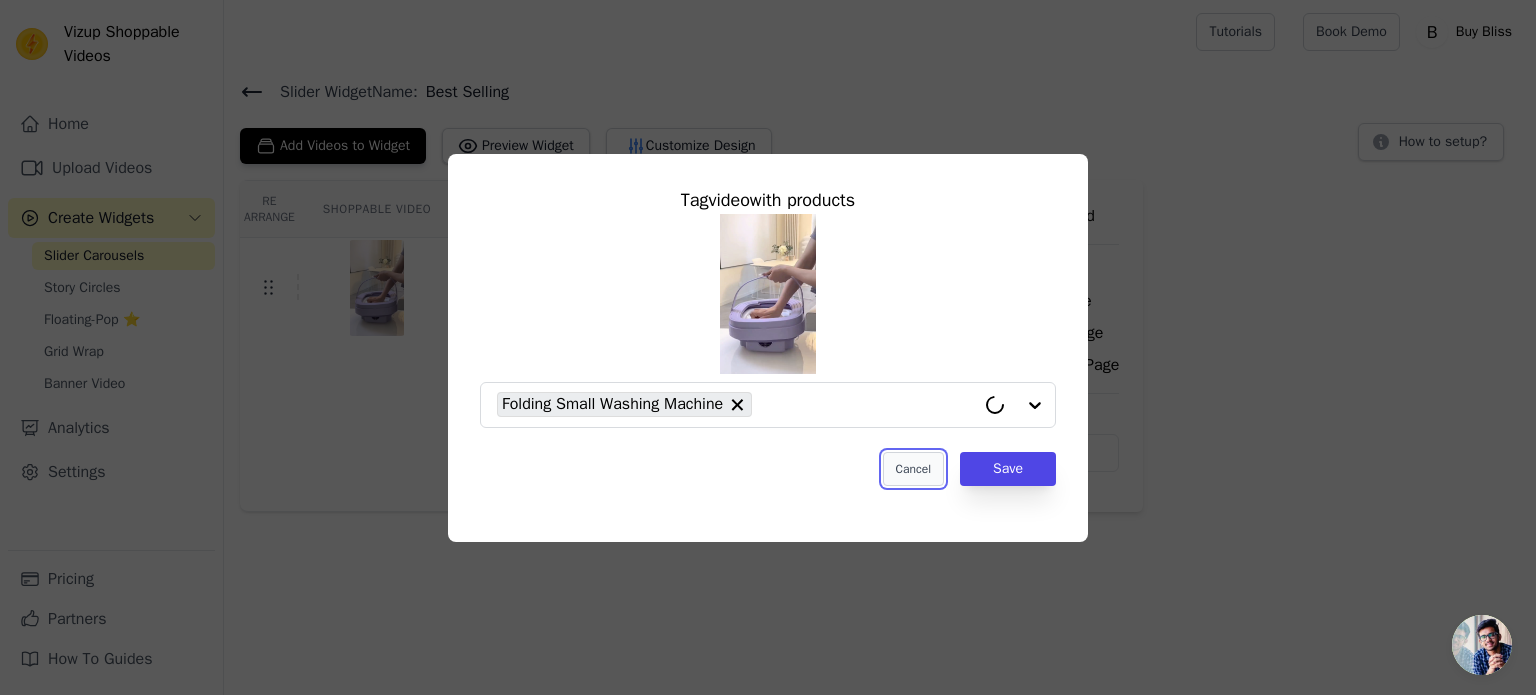 click on "Cancel" at bounding box center [913, 469] 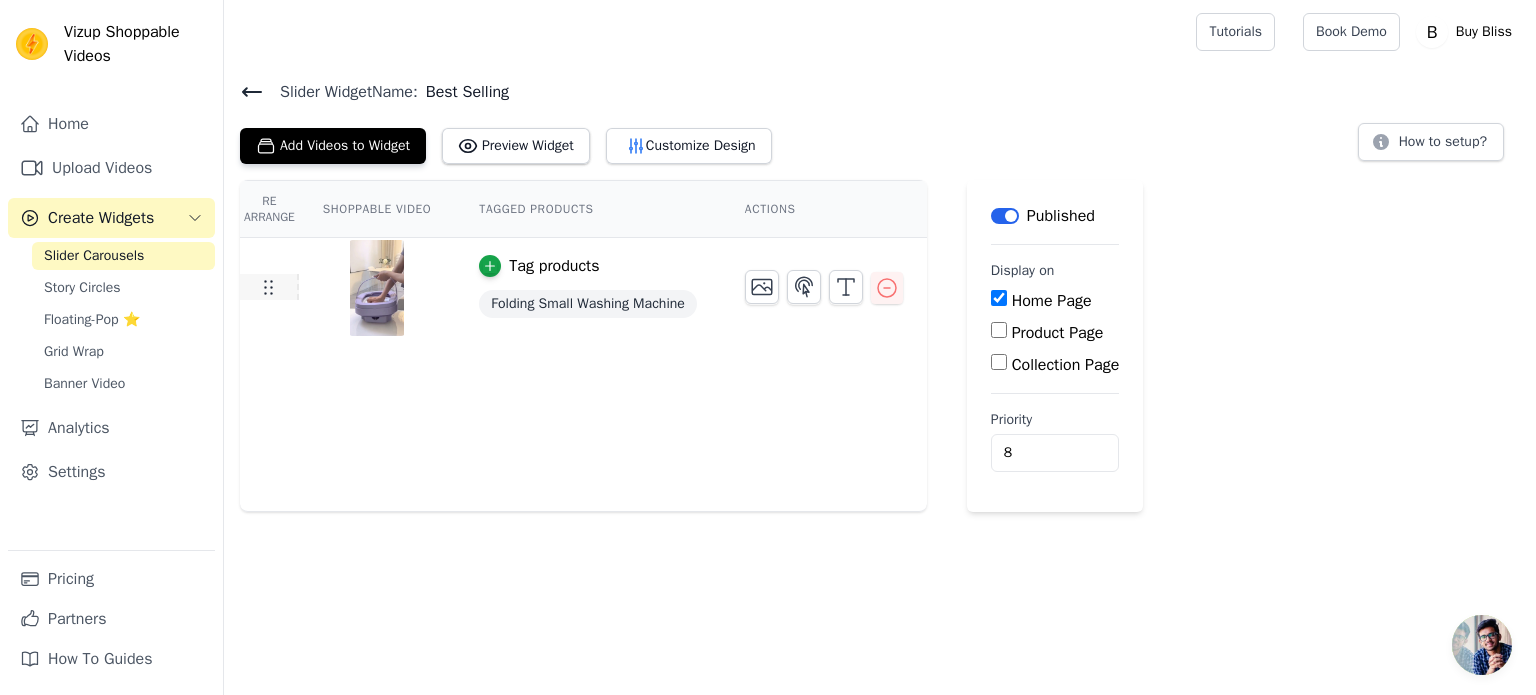 click 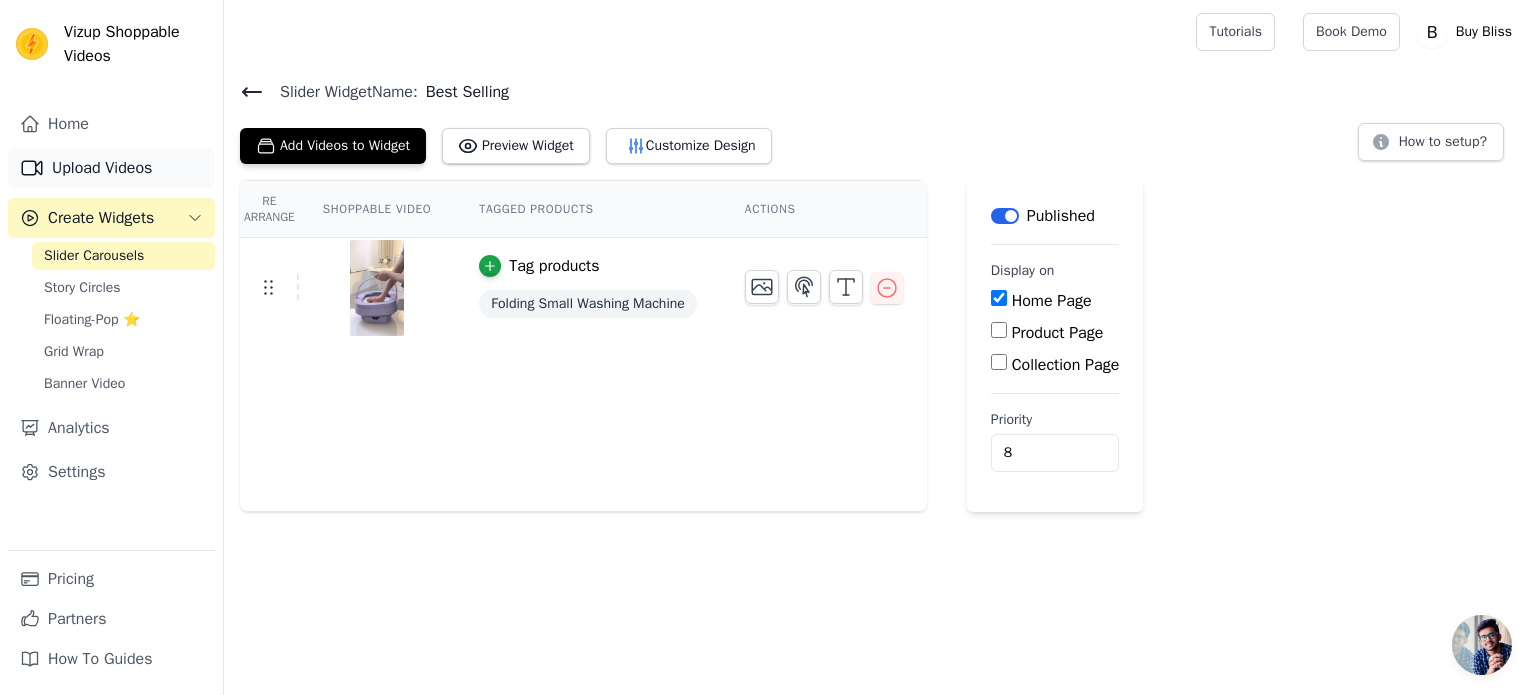 click on "Upload Videos" at bounding box center [111, 168] 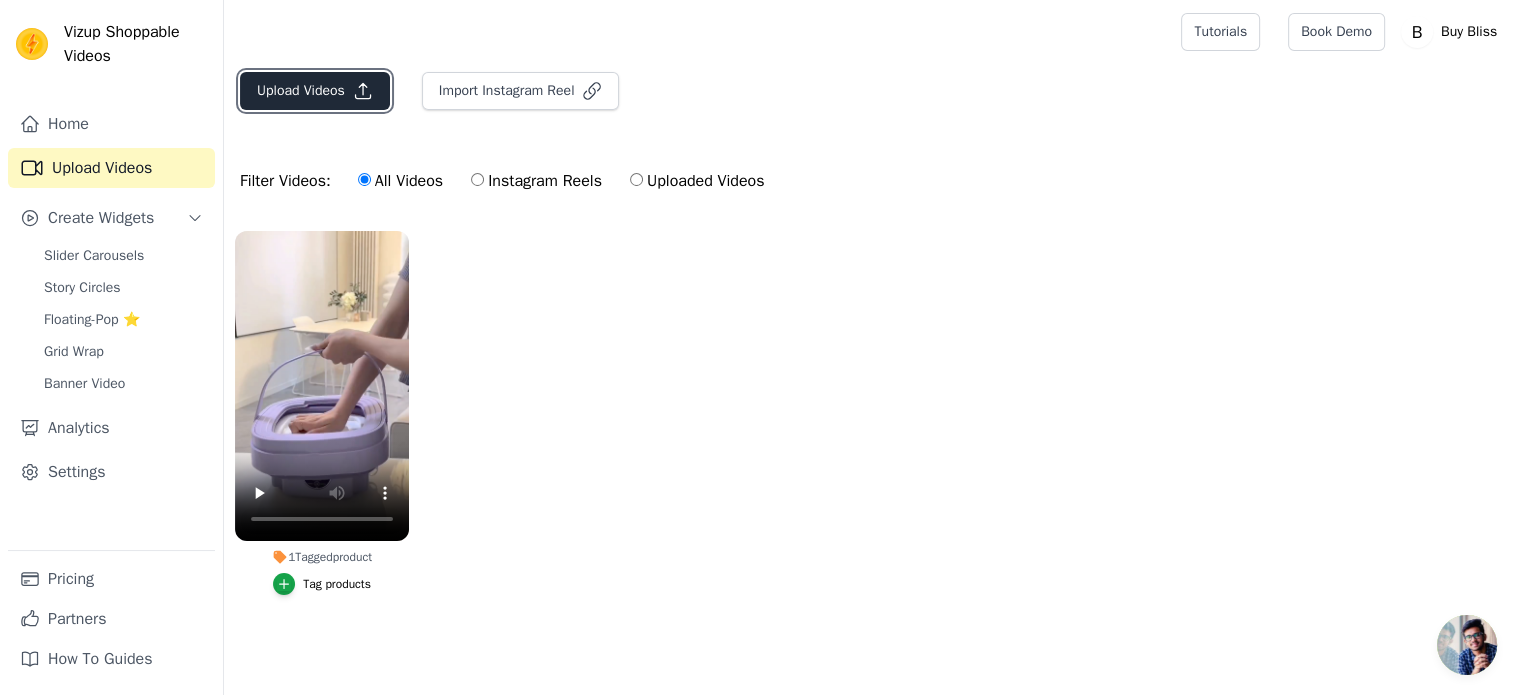 click on "Upload Videos" at bounding box center (315, 91) 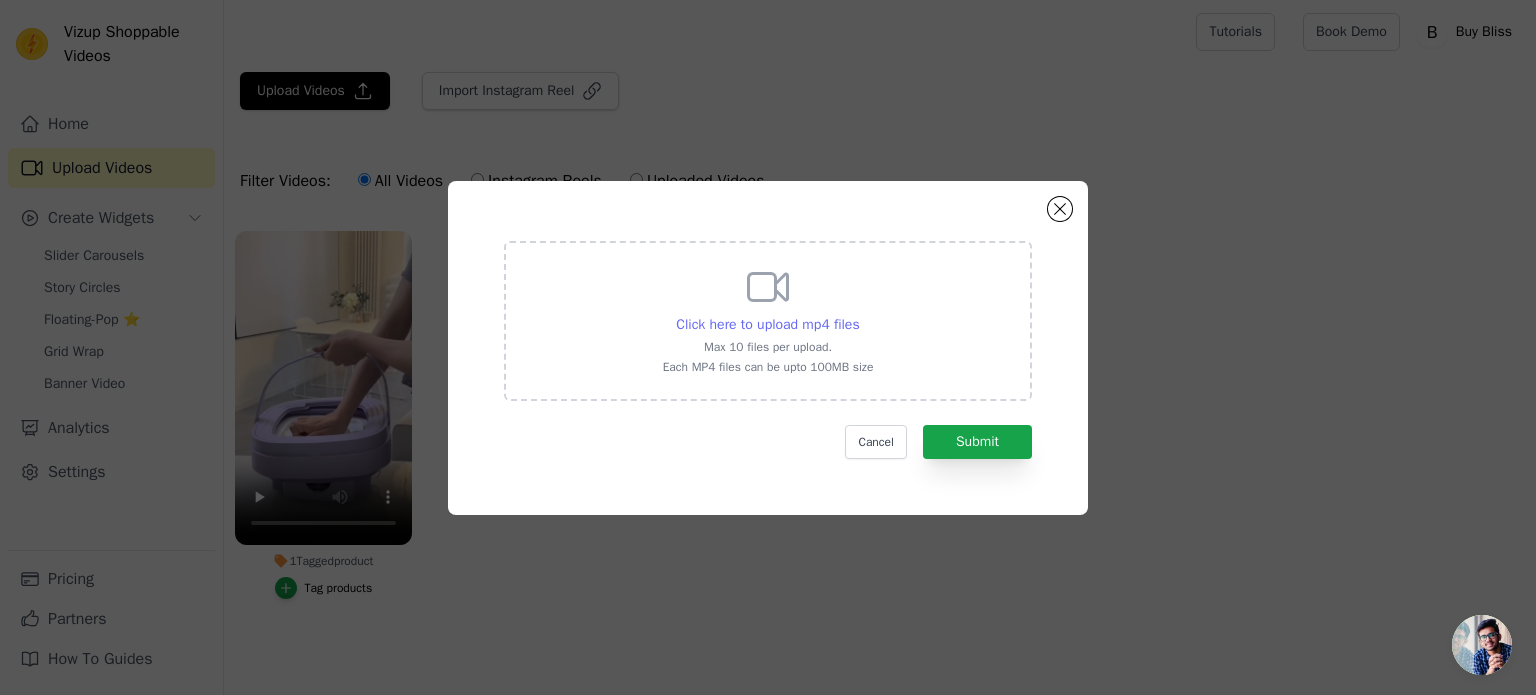 click on "Click here to upload mp4 files" at bounding box center [767, 324] 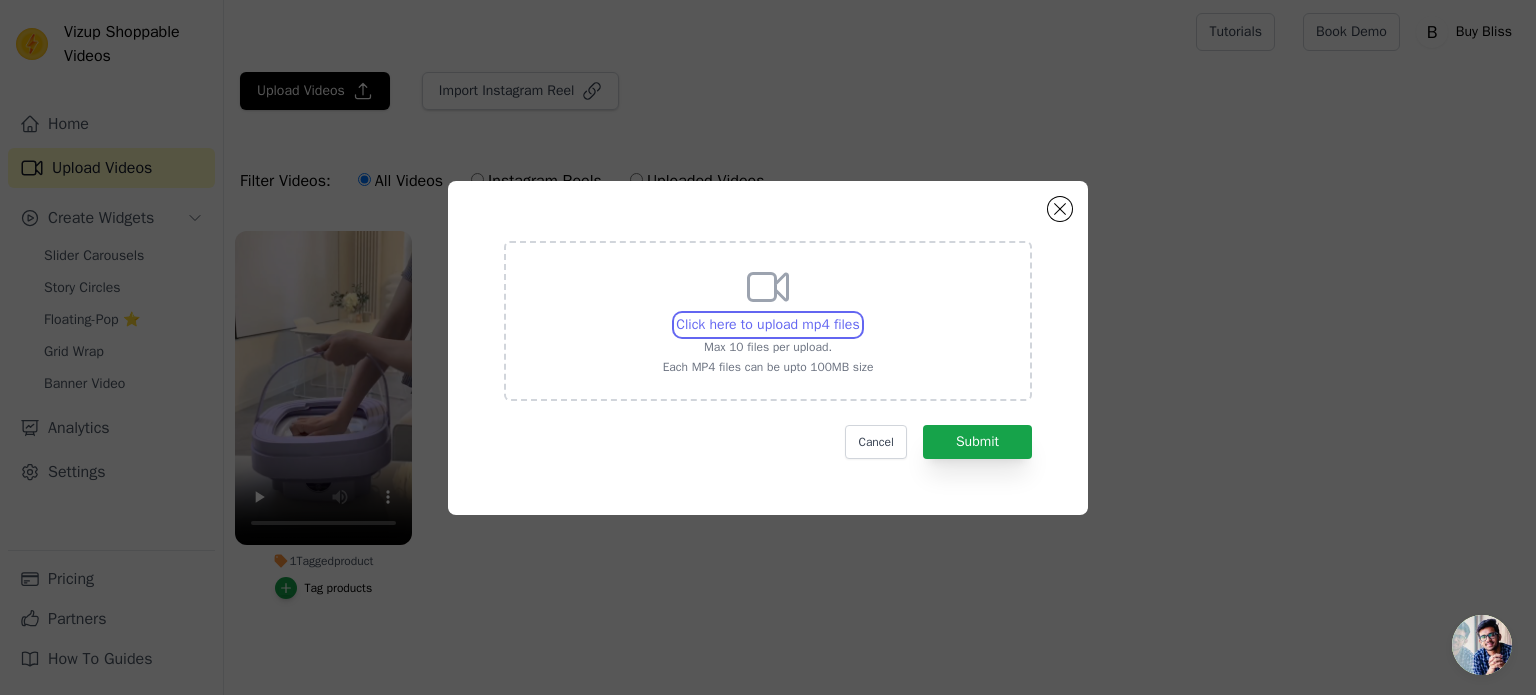 click on "Click here to upload mp4 files     Max 10 files per upload.   Each MP4 files can be upto 100MB size" at bounding box center (859, 314) 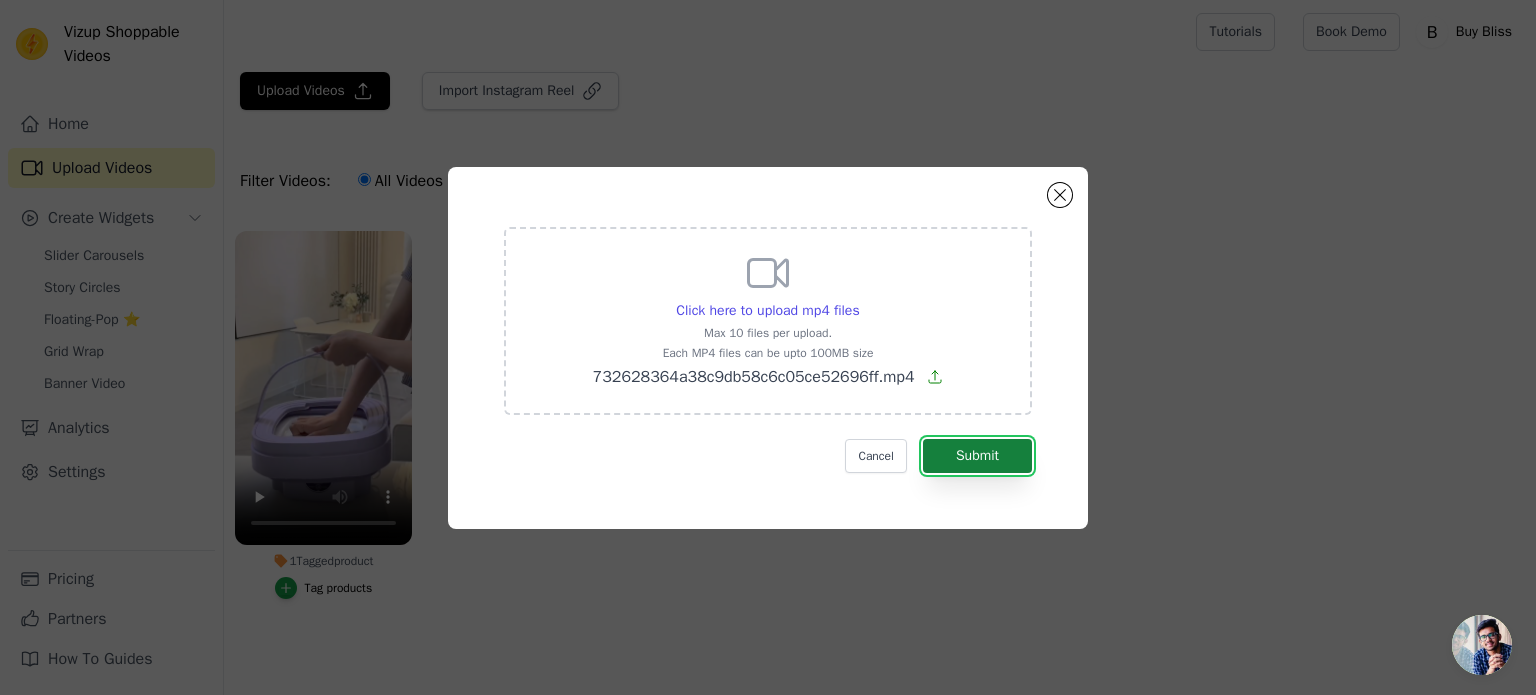 click on "Submit" at bounding box center [977, 456] 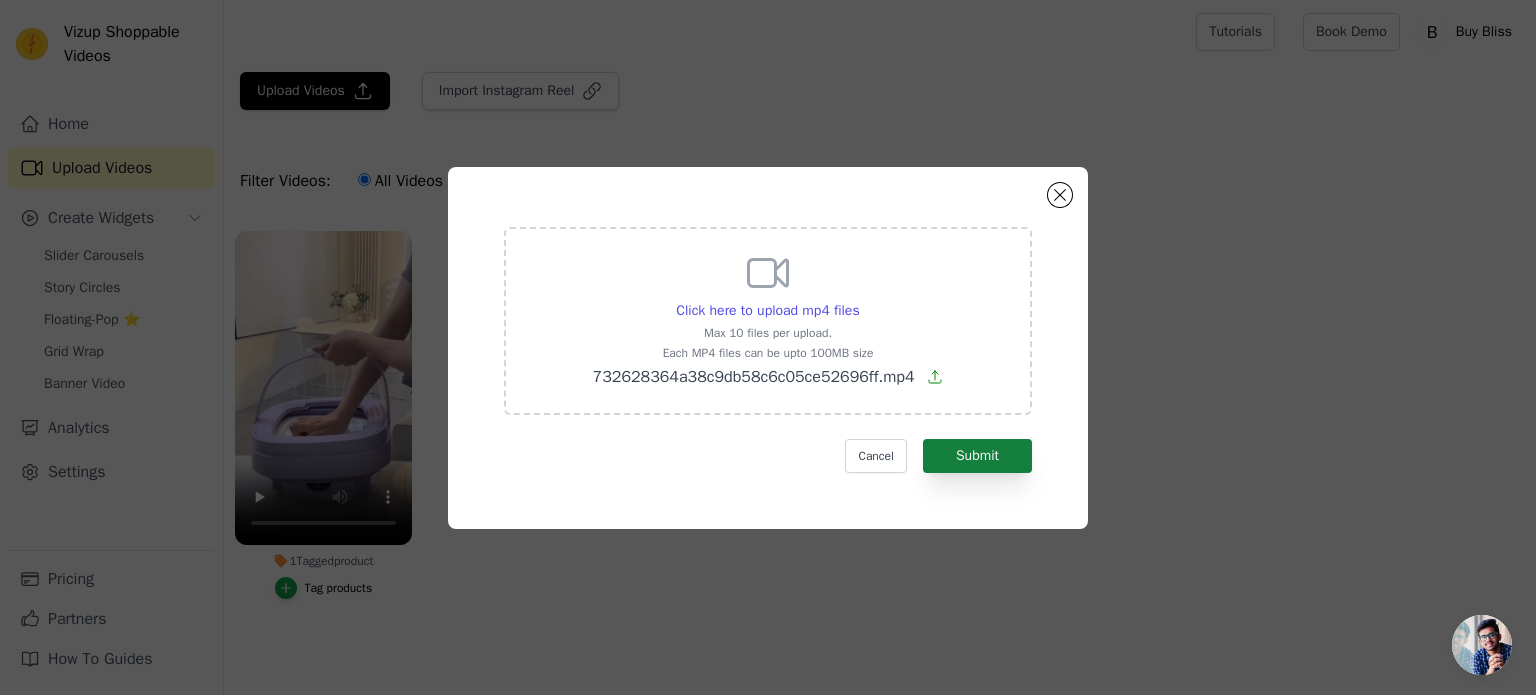 click on "Click here to upload mp4 files     Max 10 files per upload.   Each MP4 files can be upto 100MB size   732628364a38c9db58c6c05ce52696ff.mp4       Cancel   Submit" at bounding box center (768, 350) 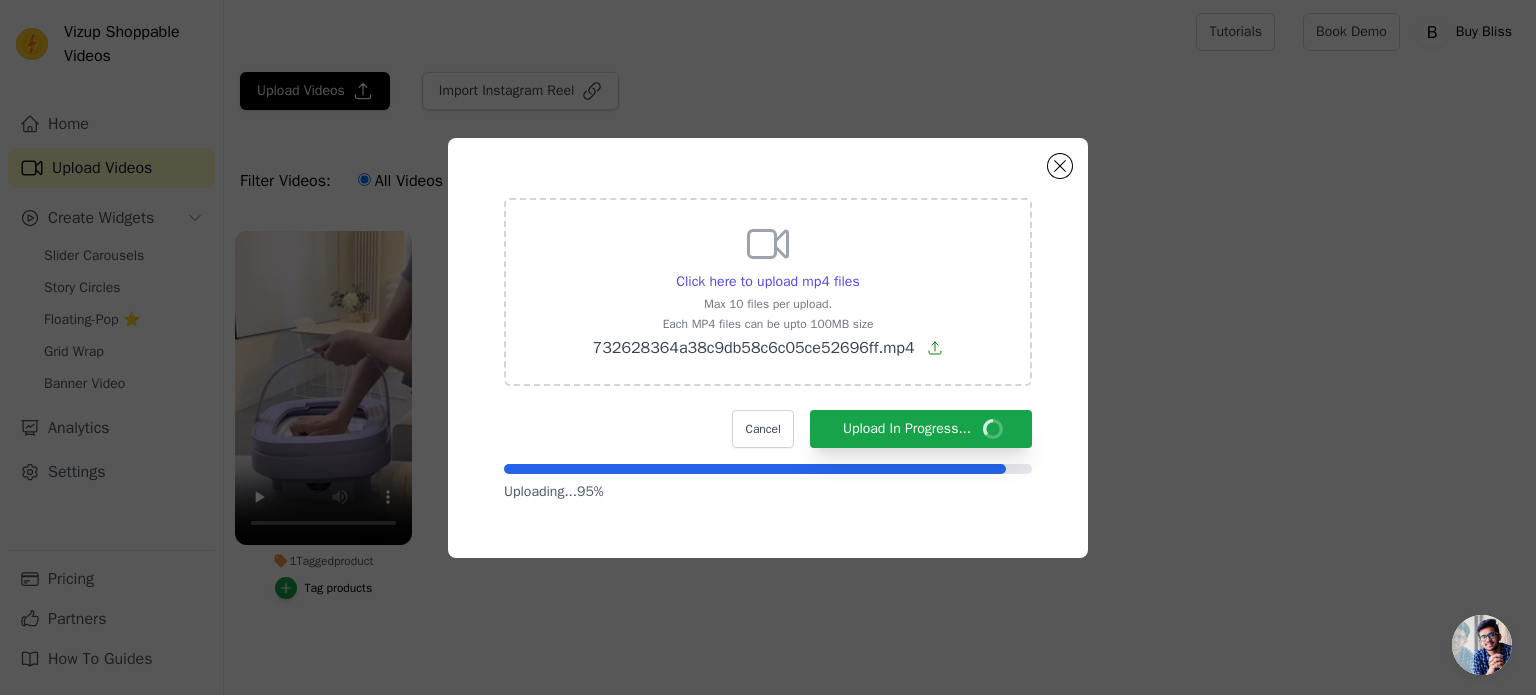 click on "Click here to upload mp4 files     Max 10 files per upload.   Each MP4 files can be upto 100MB size   732628364a38c9db58c6c05ce52696ff.mp4       Cancel   Upload In Progress...       Uploading...  95 %" 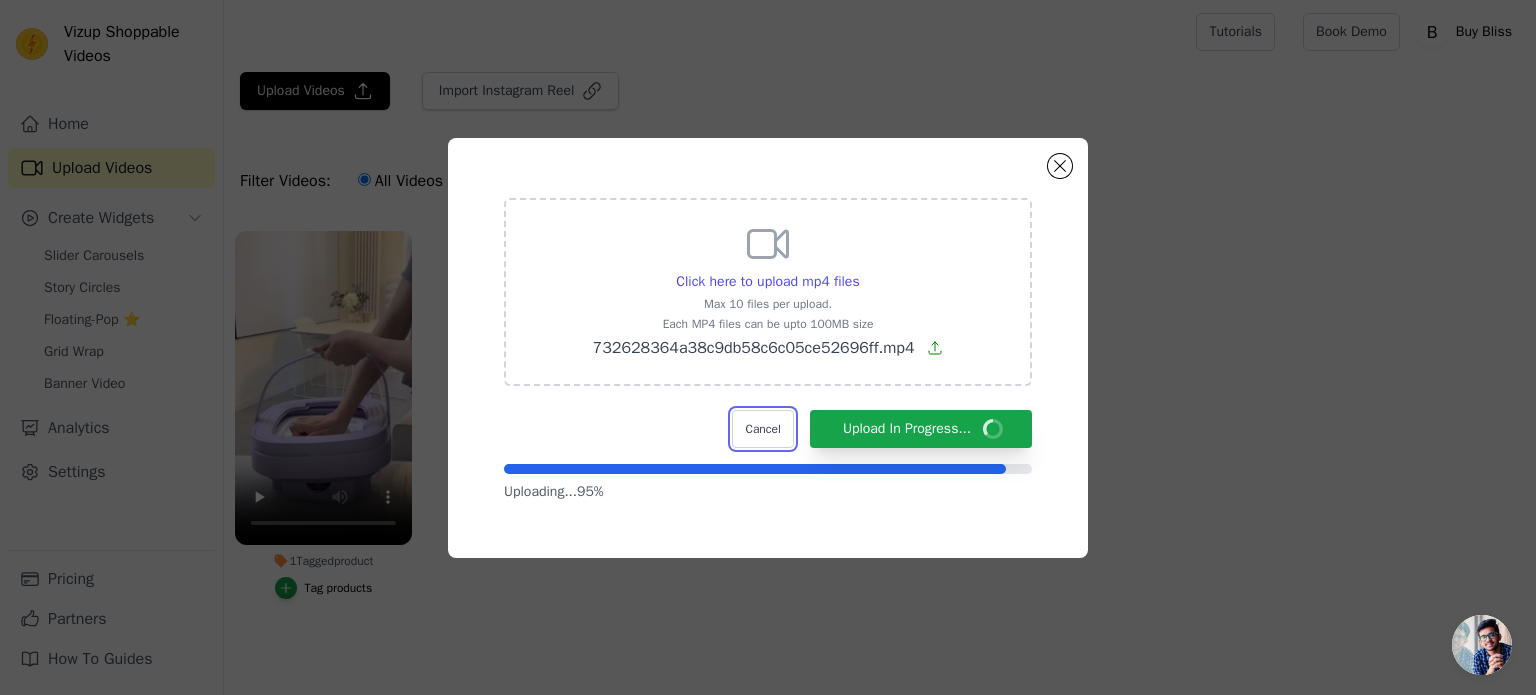 drag, startPoint x: 745, startPoint y: 423, endPoint x: 889, endPoint y: 525, distance: 176.4653 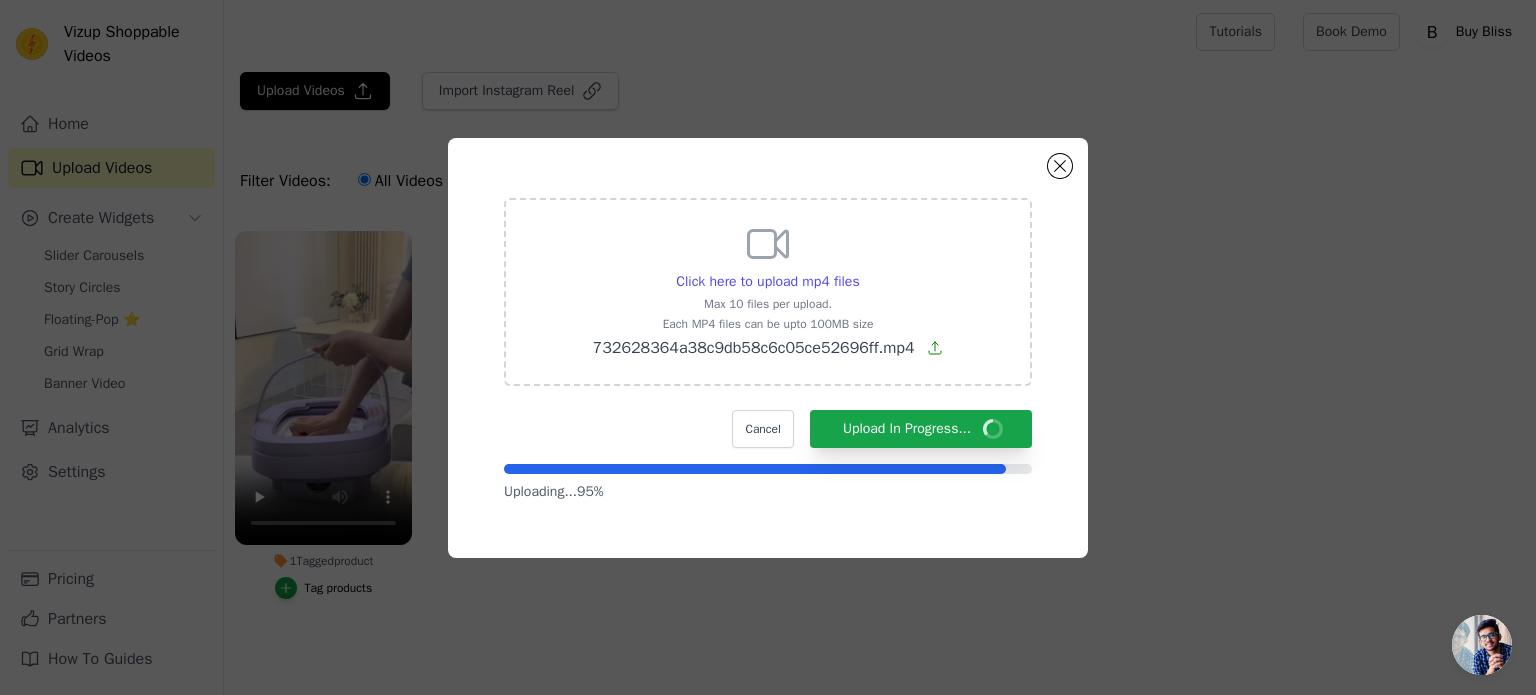 click on "Click here to upload mp4 files     Max 10 files per upload.   Each MP4 files can be upto 100MB size   732628364a38c9db58c6c05ce52696ff.mp4       Cancel   Upload In Progress...       Uploading...  95 %" 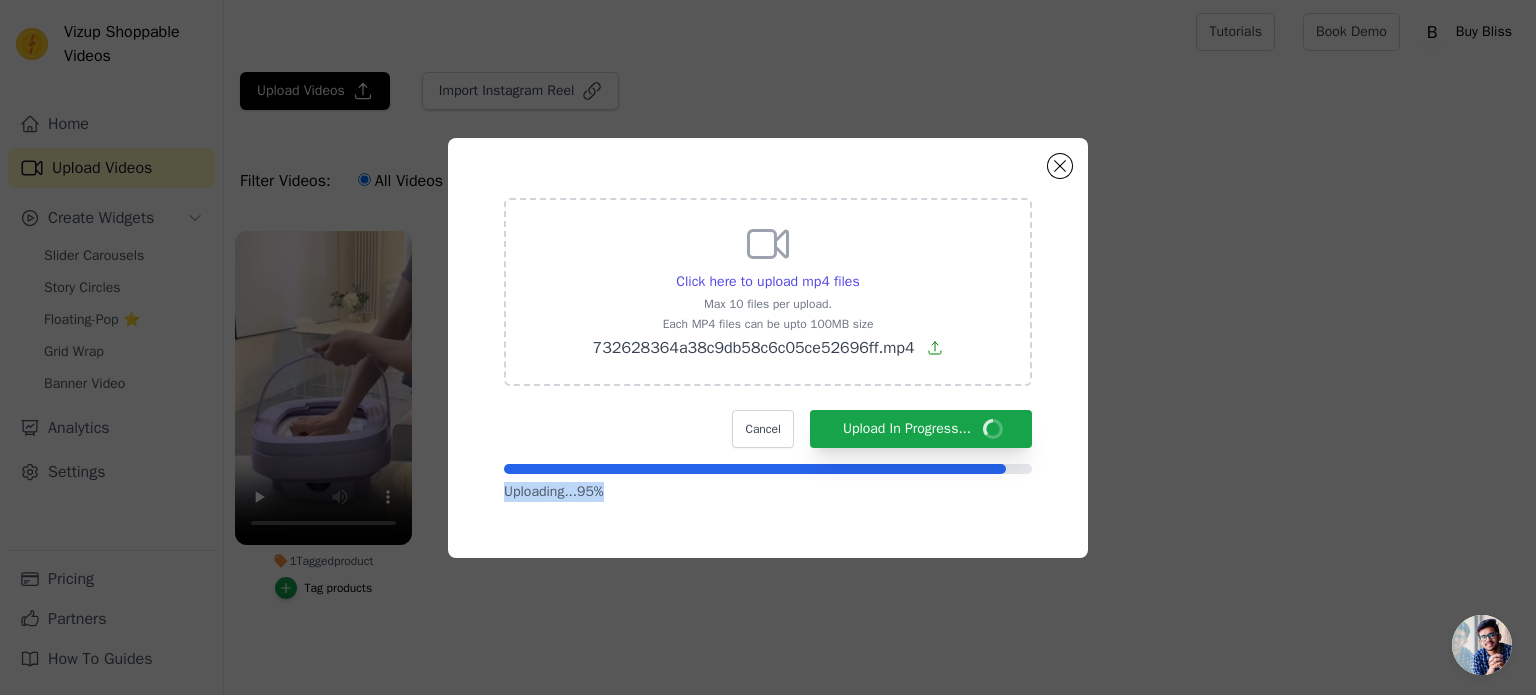 click on "Click here to upload mp4 files     Max 10 files per upload.   Each MP4 files can be upto 100MB size   732628364a38c9db58c6c05ce52696ff.mp4       Cancel   Upload In Progress...       Uploading...  95 %" 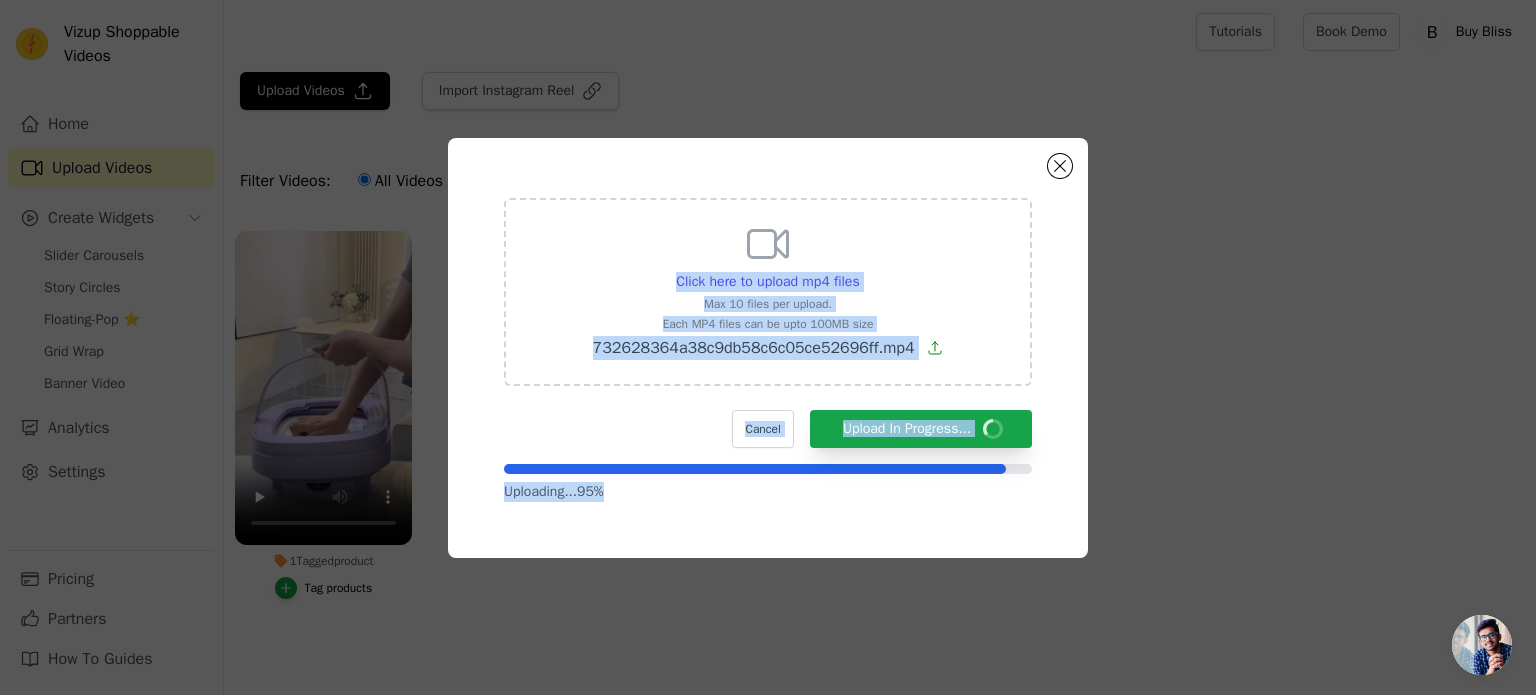 drag, startPoint x: 889, startPoint y: 525, endPoint x: 1056, endPoint y: 122, distance: 436.2316 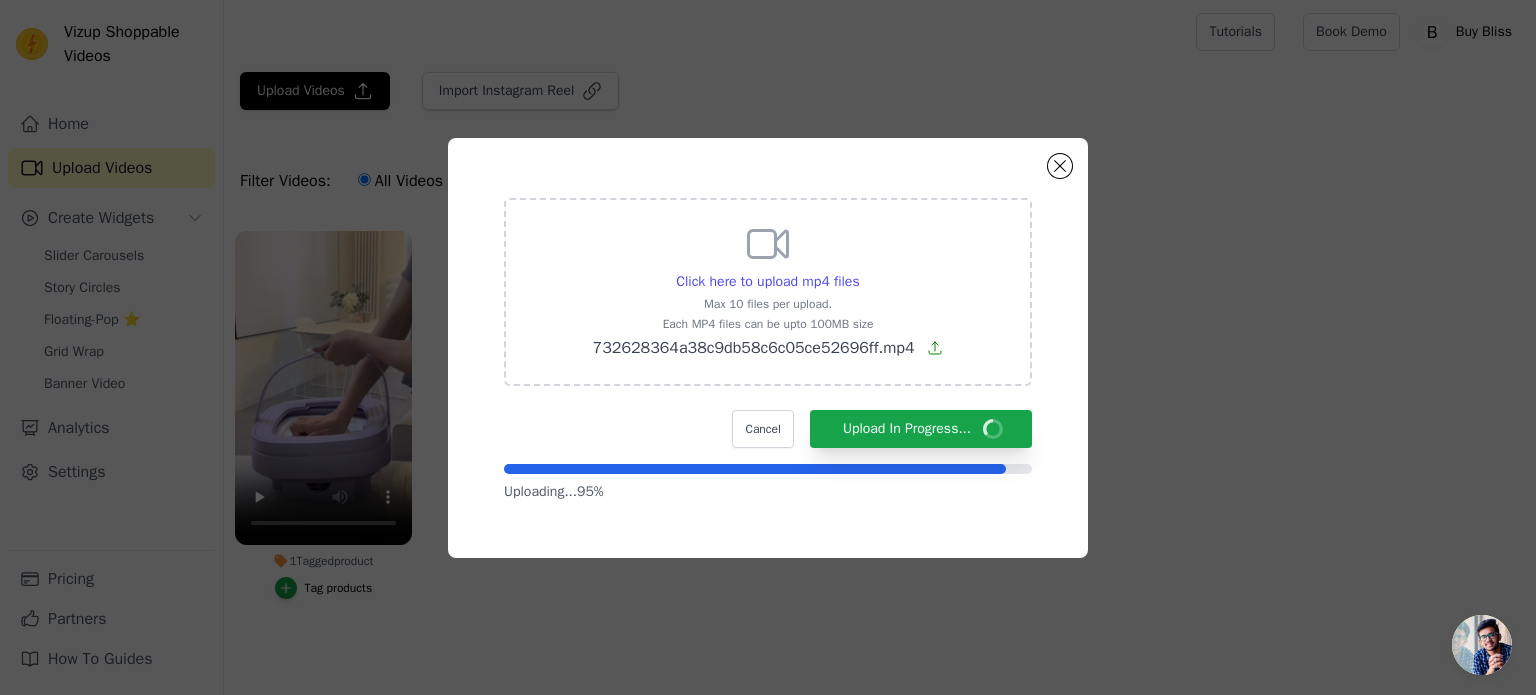 click on "Click here to upload mp4 files     Max 10 files per upload.   Each MP4 files can be upto 100MB size   732628364a38c9db58c6c05ce52696ff.mp4       Cancel   Upload In Progress...       Uploading...  95 %" at bounding box center [768, 348] 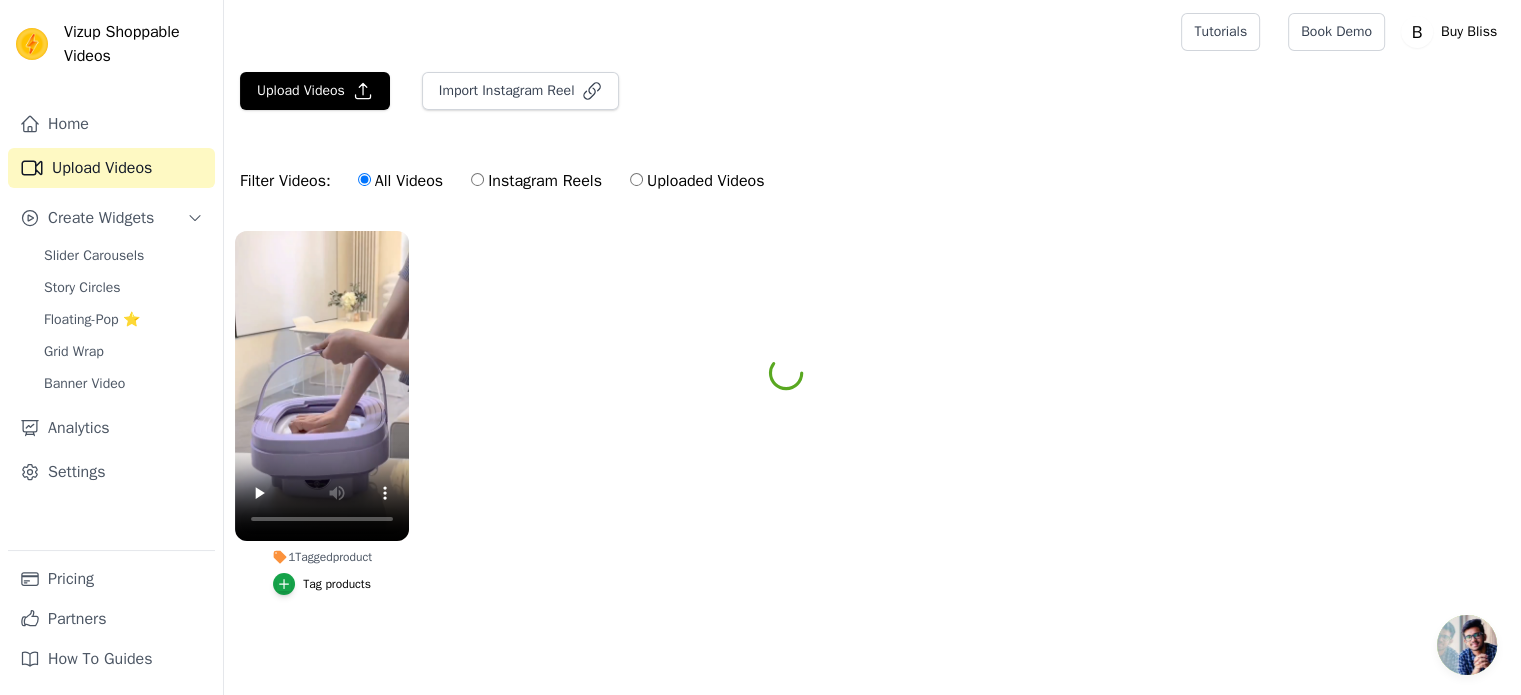 click on "Upload Videos
Import Instagram Reel" at bounding box center (872, 99) 